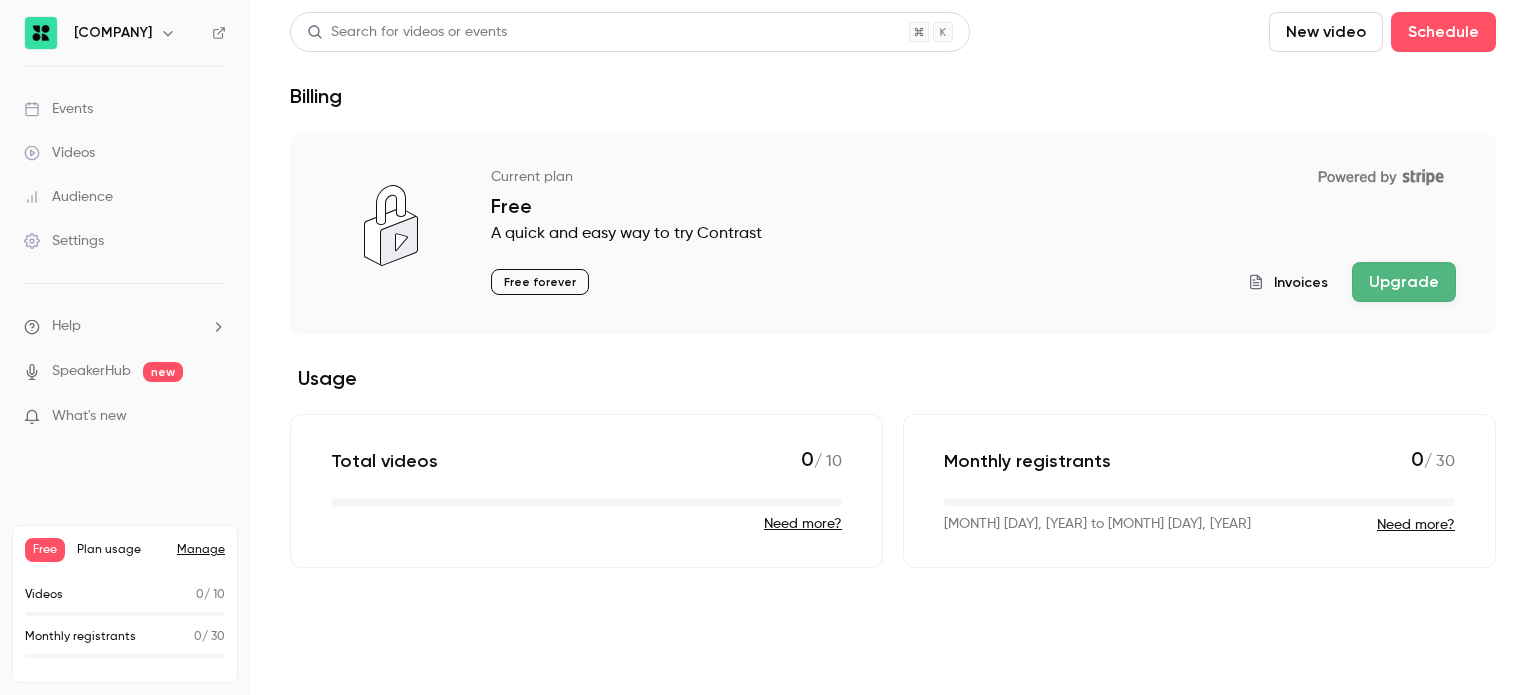 scroll, scrollTop: 0, scrollLeft: 0, axis: both 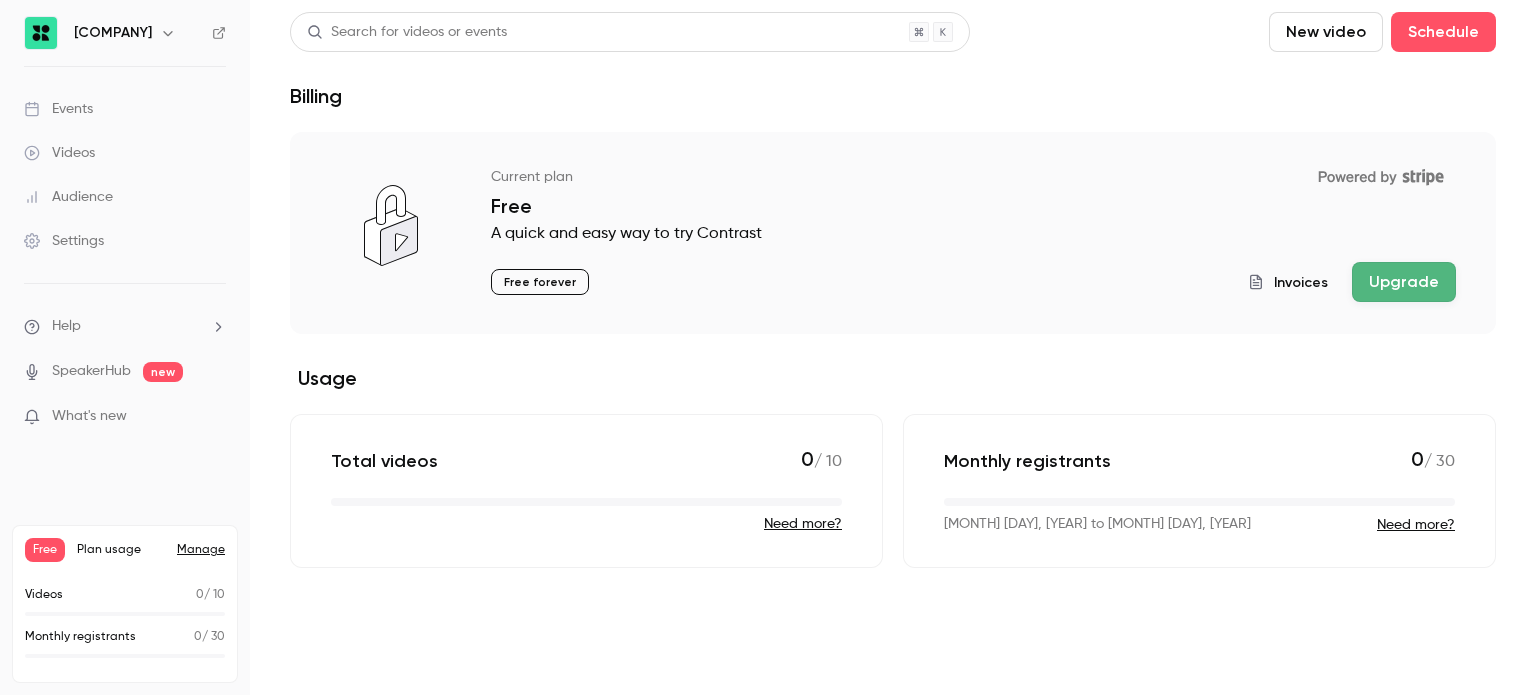 click on "Videos" at bounding box center (125, 153) 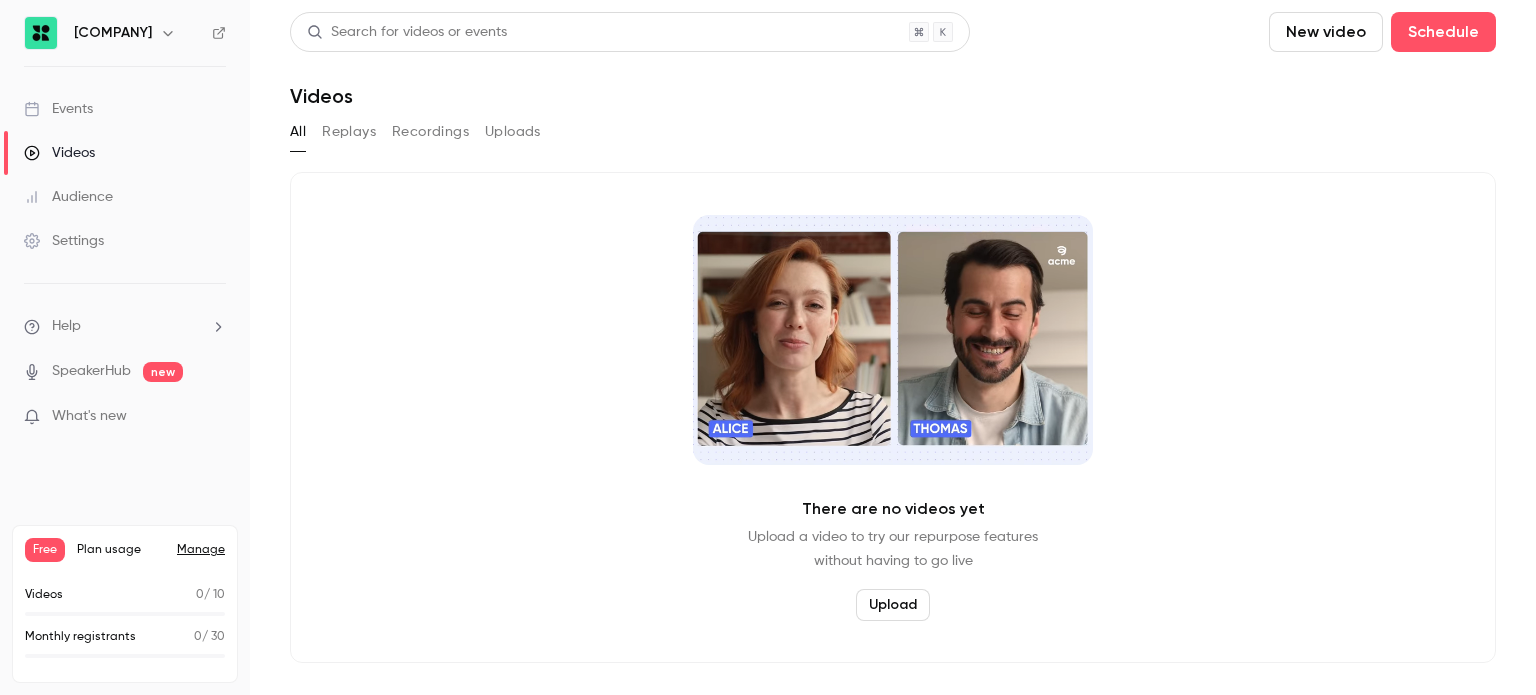 click on "Replays" at bounding box center [349, 132] 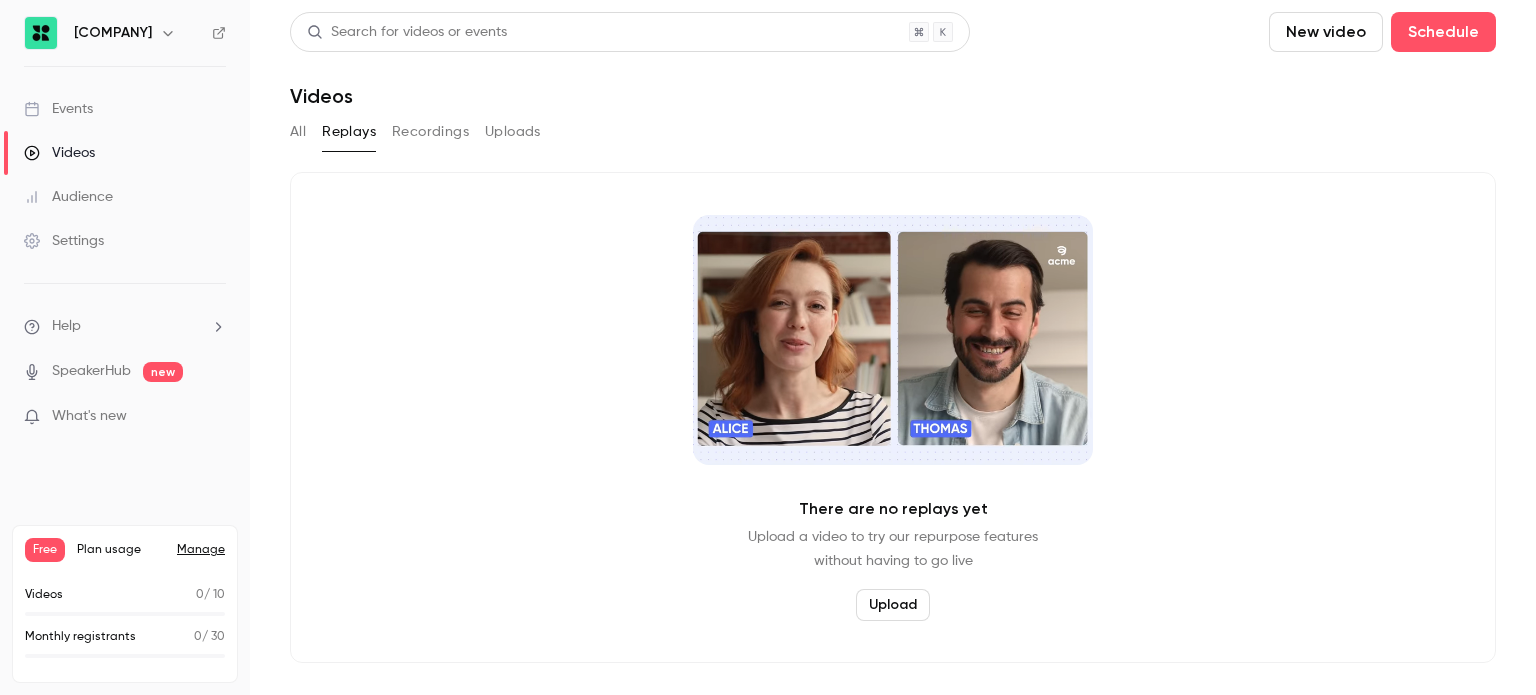 click on "Recordings" at bounding box center (430, 132) 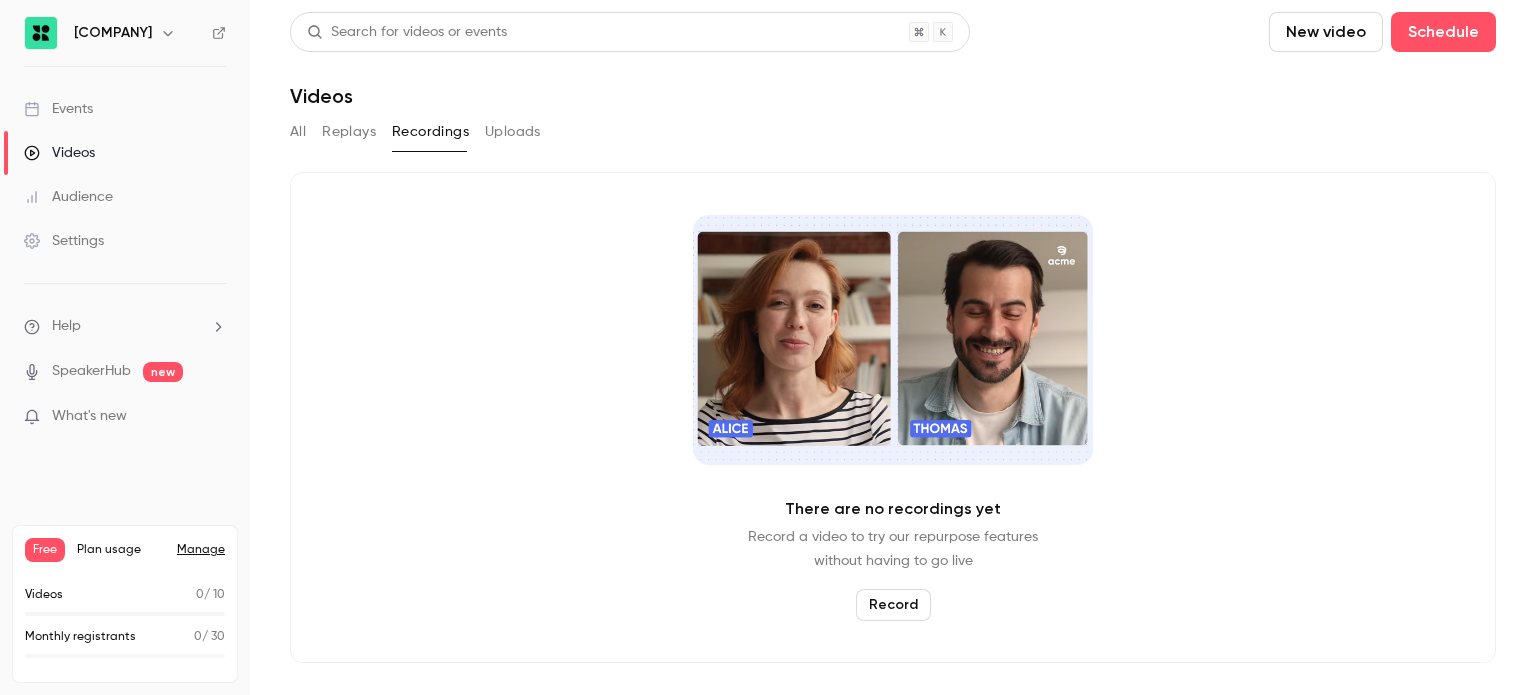 click on "Uploads" at bounding box center [513, 132] 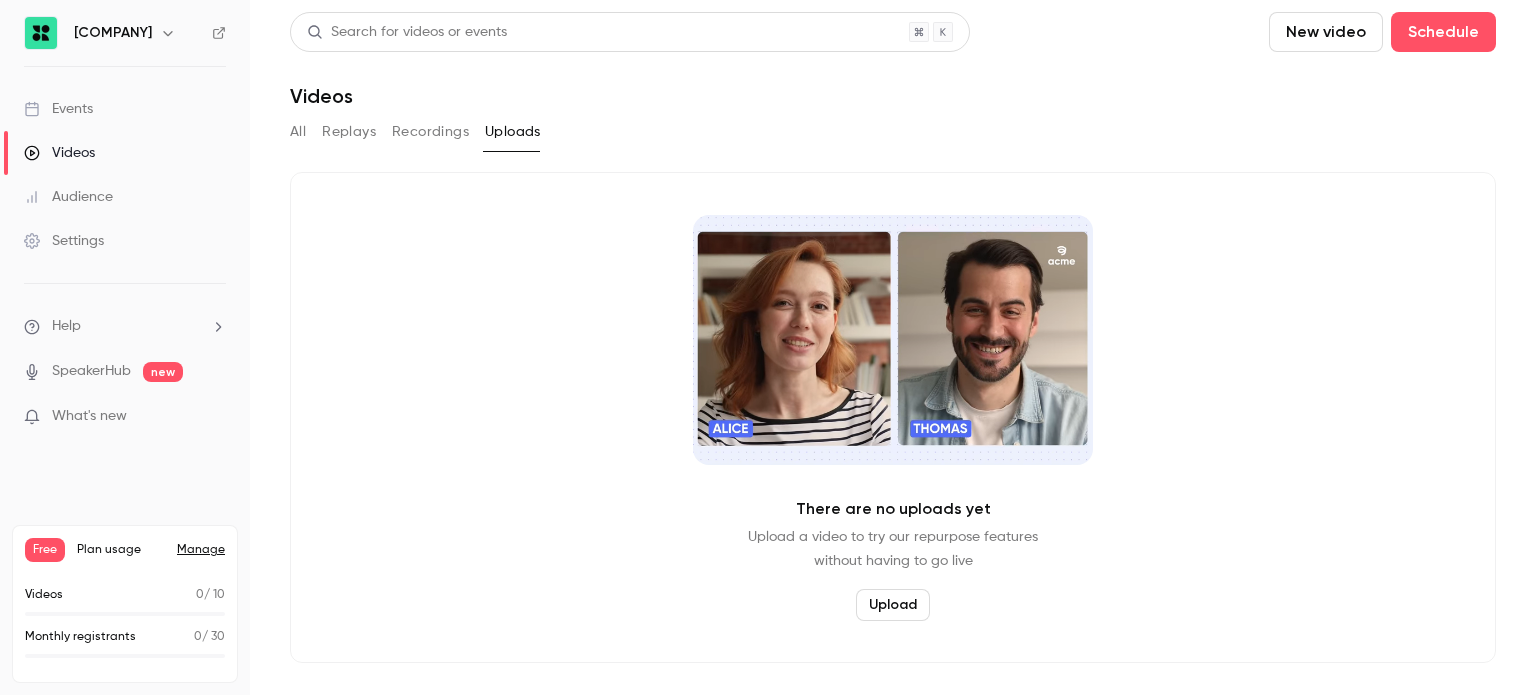 click on "Events" at bounding box center [125, 109] 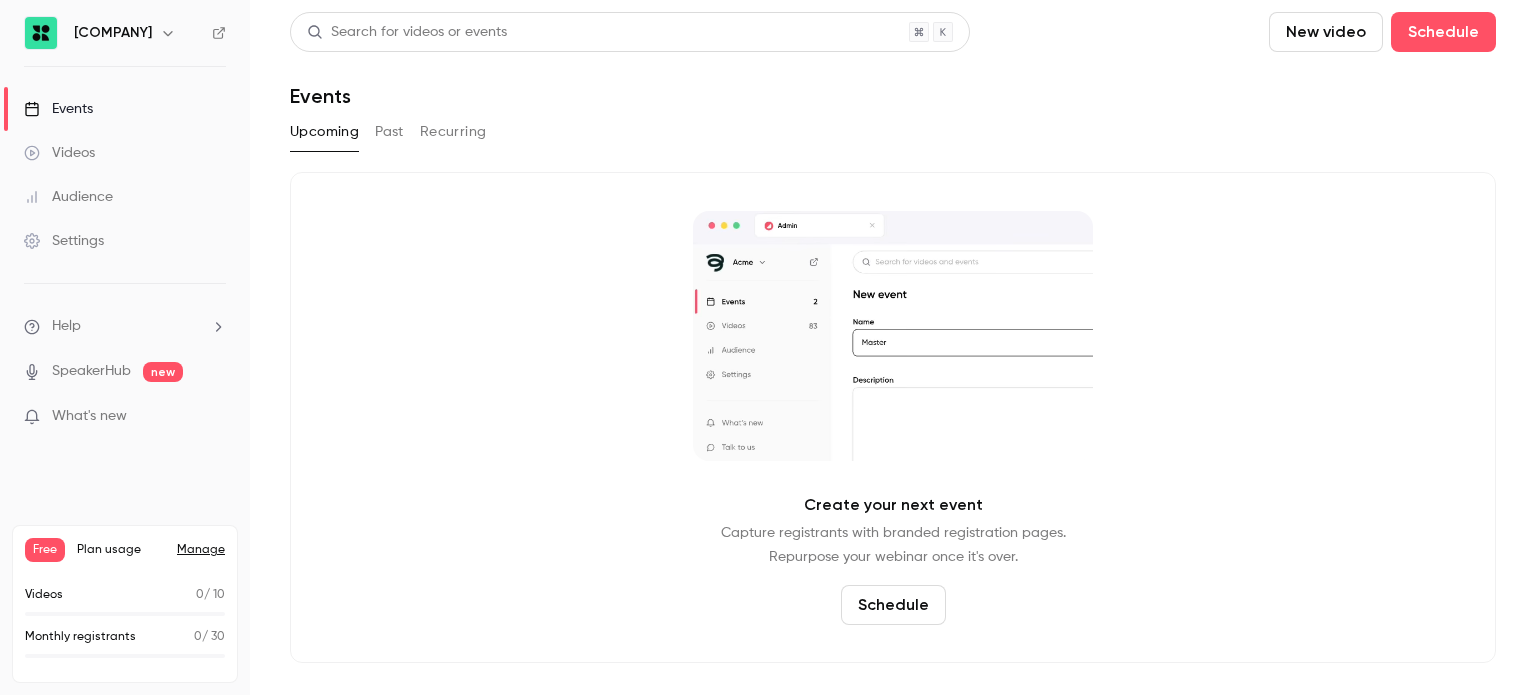 click on "Upcoming Past Recurring" at bounding box center [893, 132] 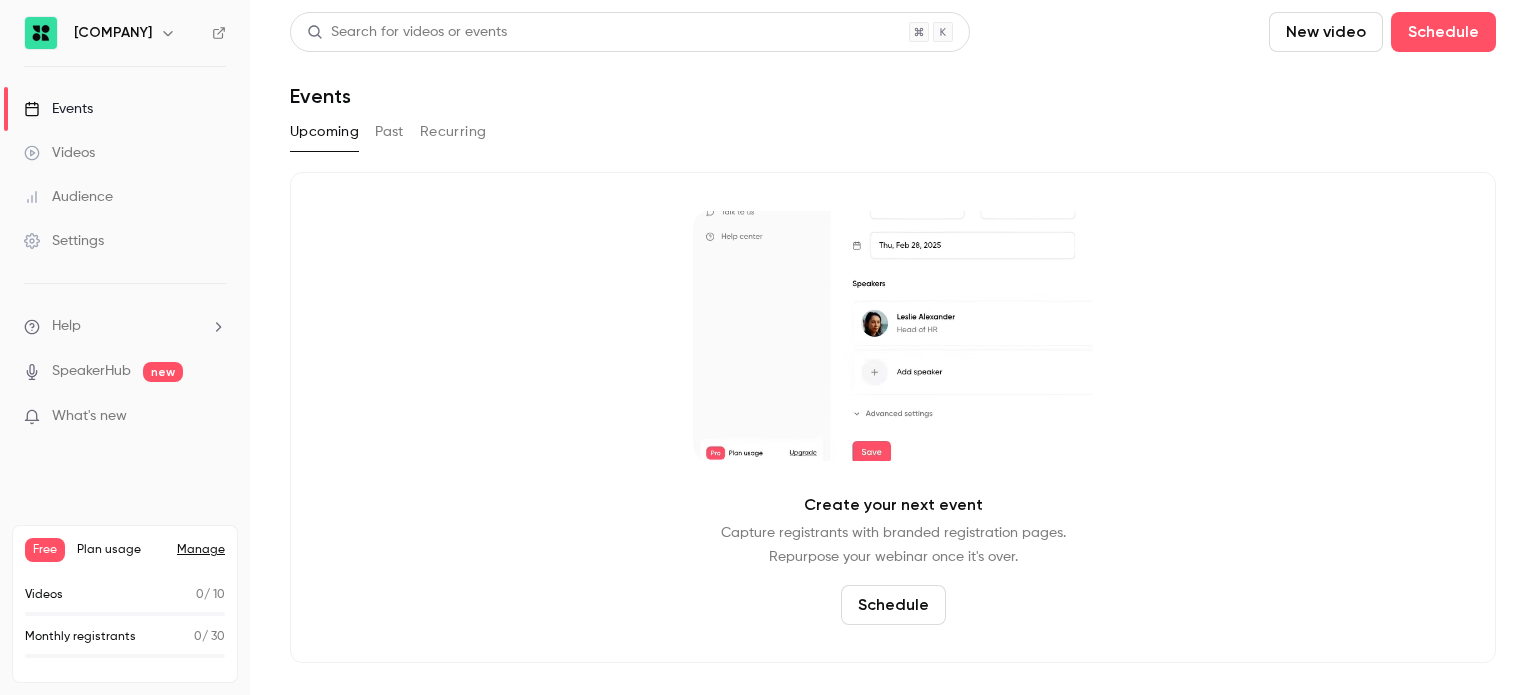 click on "Past" at bounding box center [389, 132] 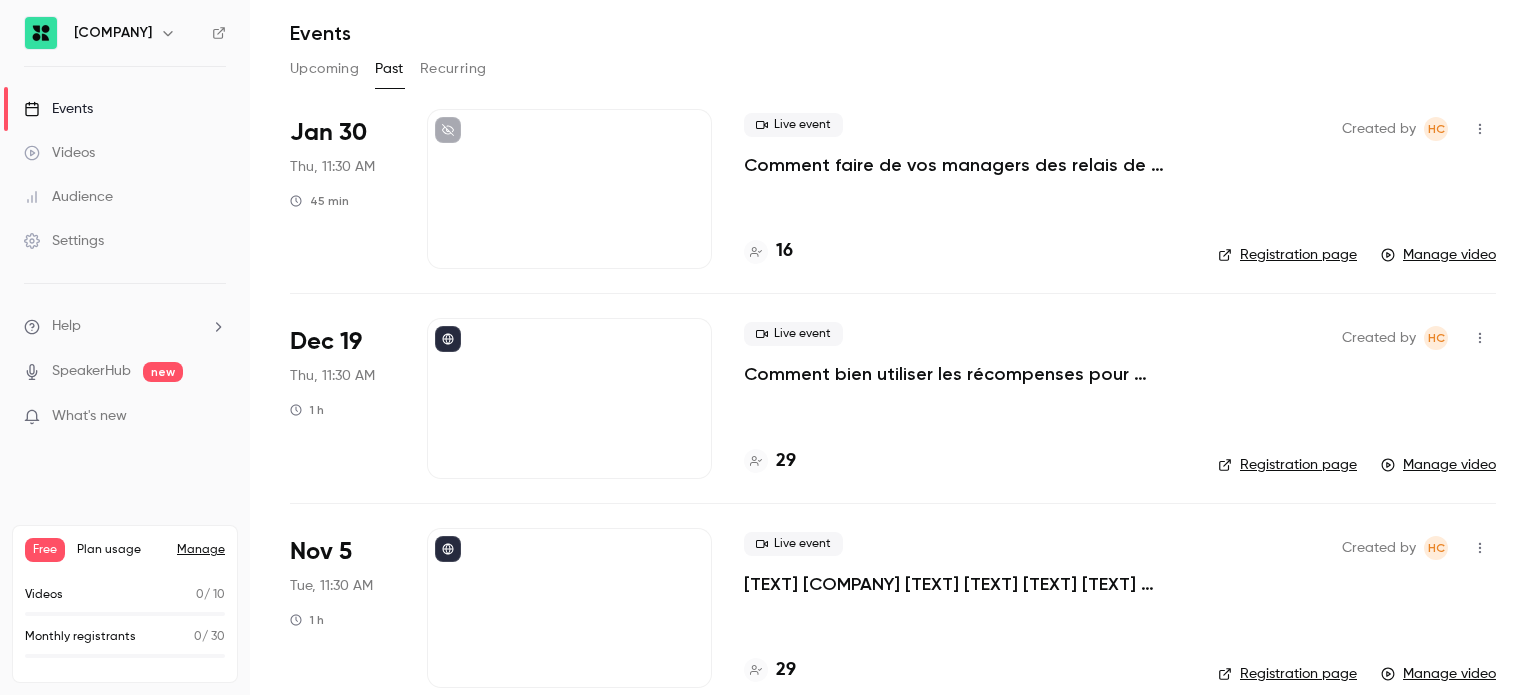 scroll, scrollTop: 91, scrollLeft: 0, axis: vertical 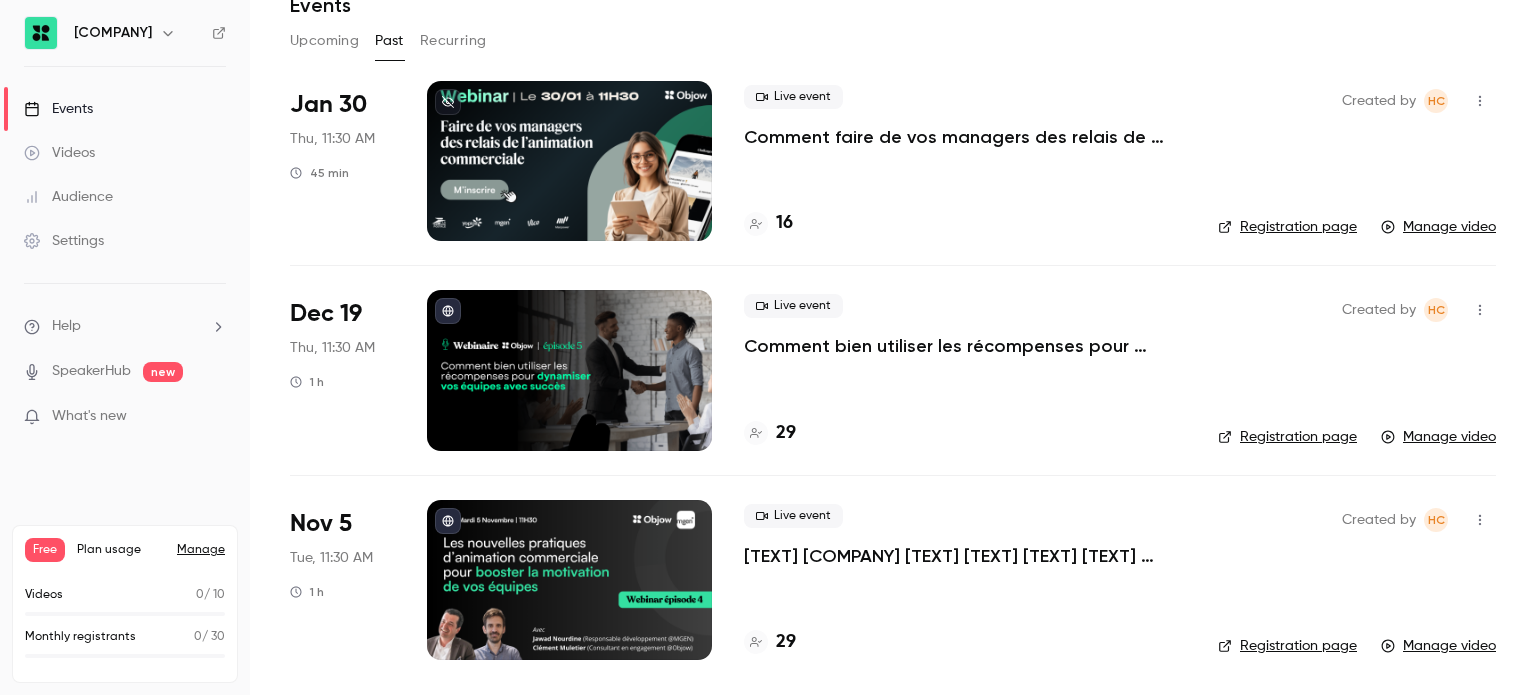 click 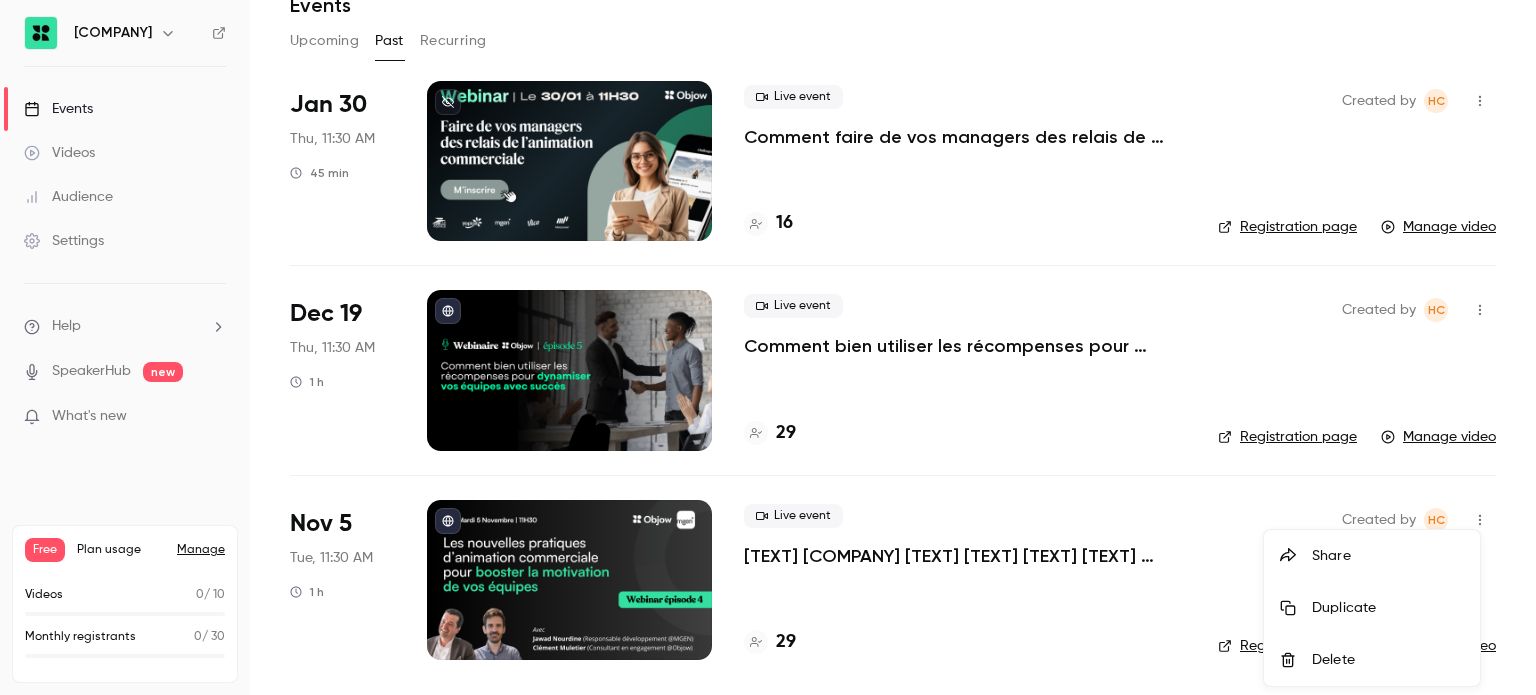 click at bounding box center [768, 347] 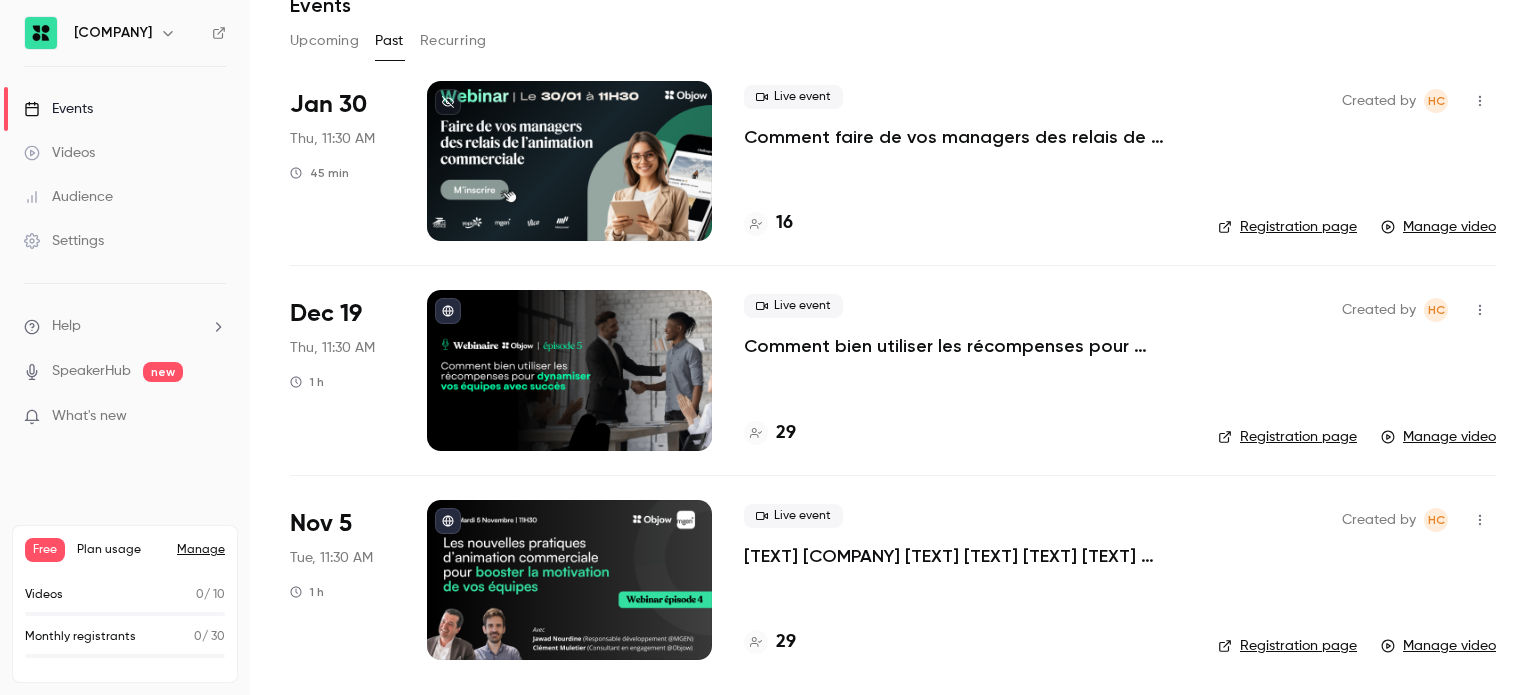 click at bounding box center [569, 580] 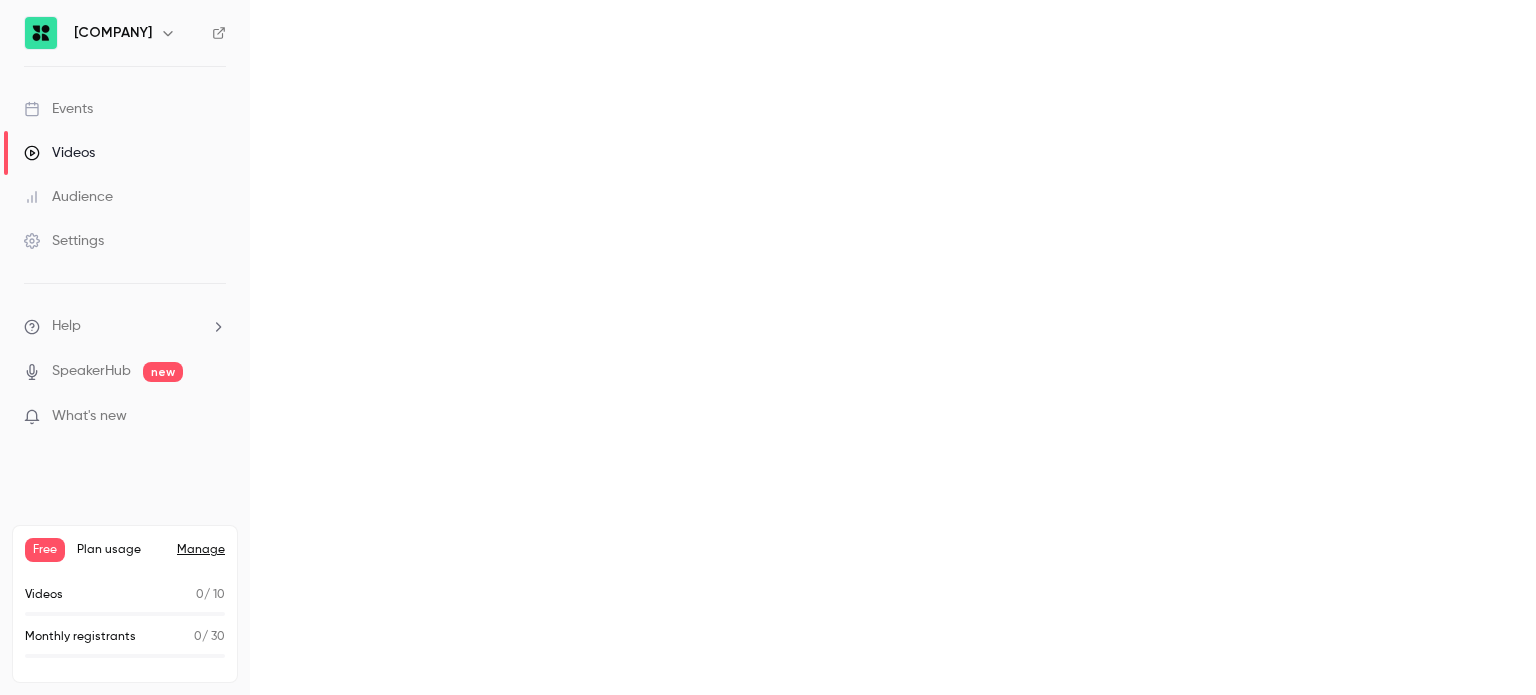 scroll, scrollTop: 0, scrollLeft: 0, axis: both 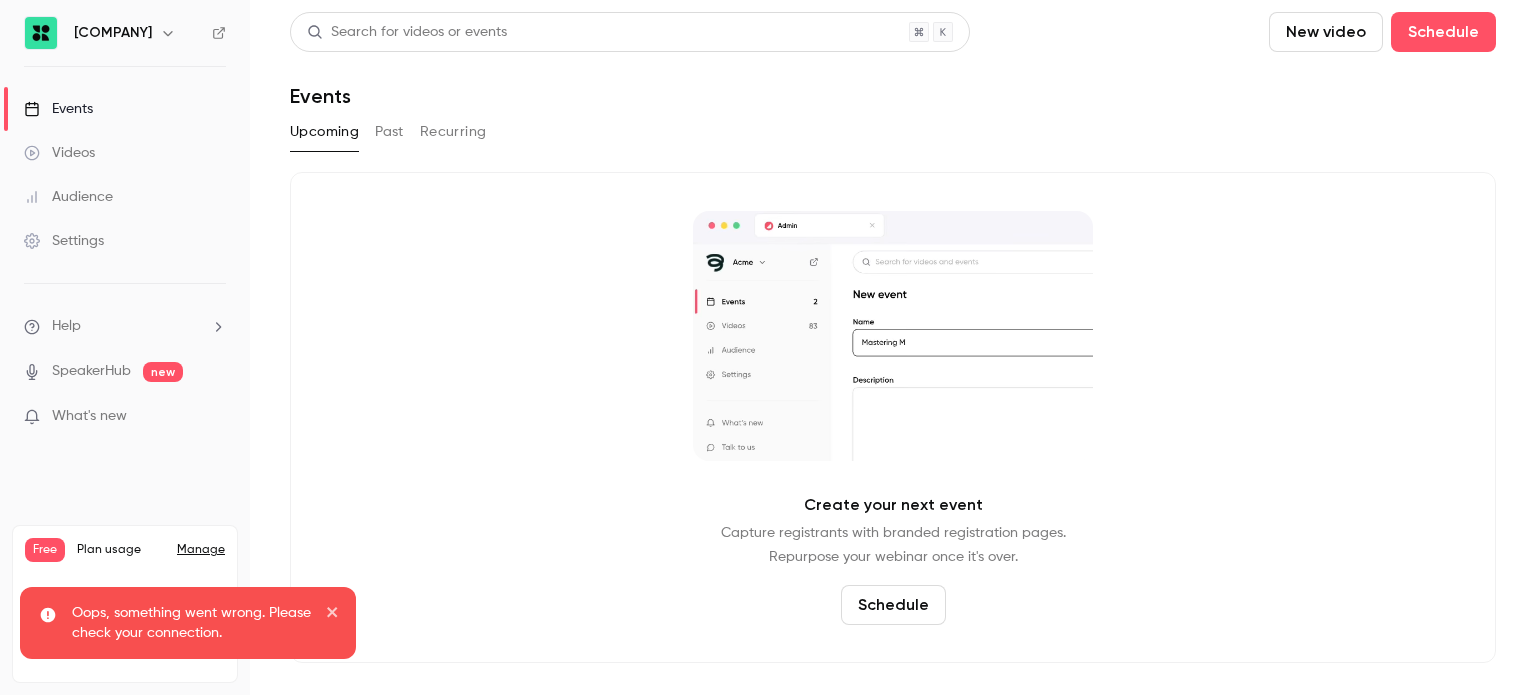 click 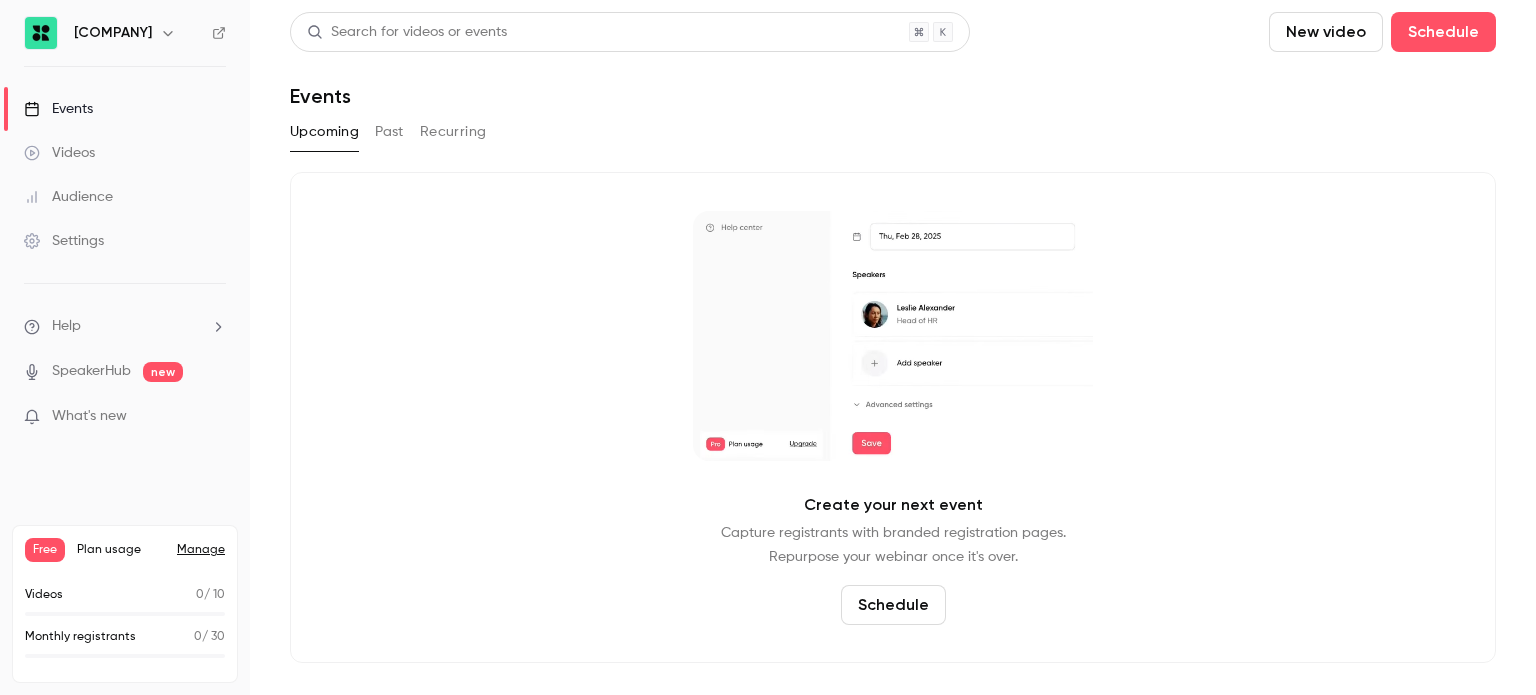 click on "Settings" at bounding box center (64, 241) 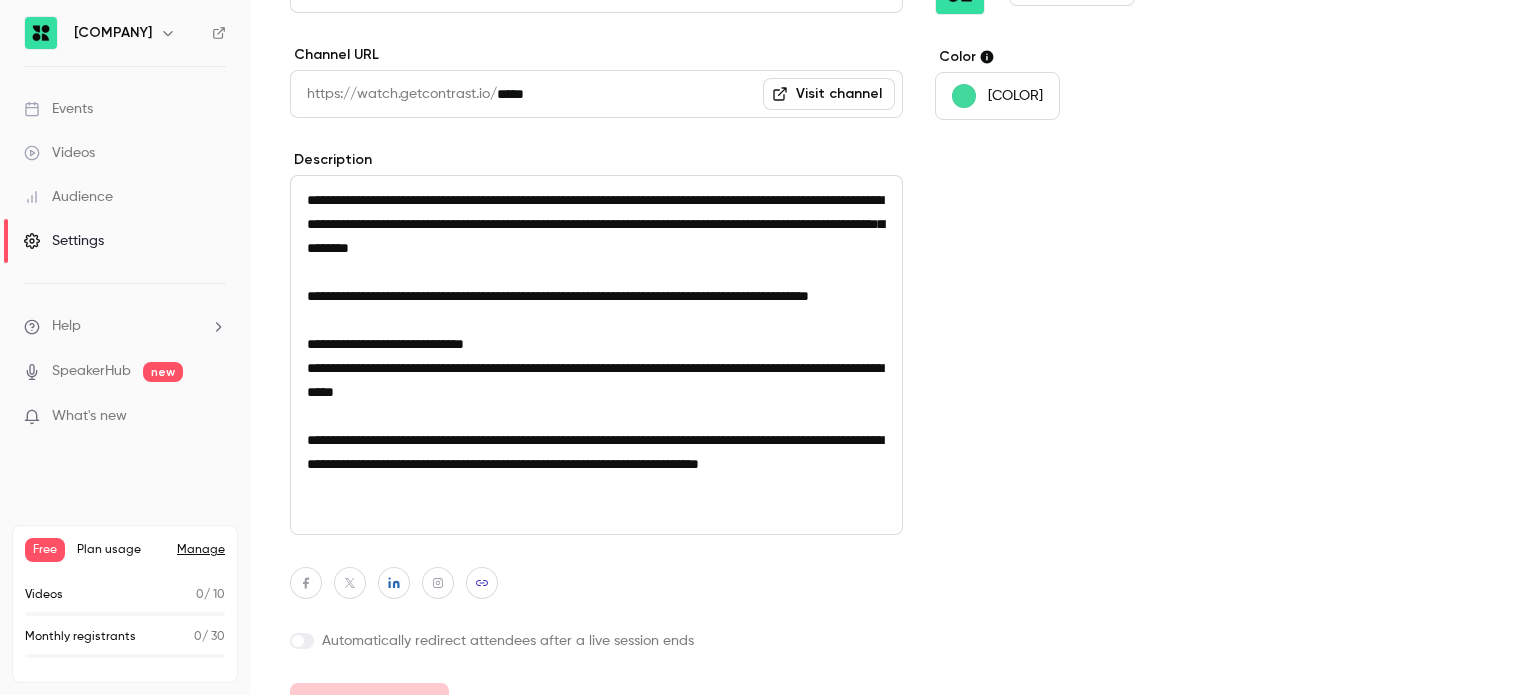 scroll, scrollTop: 272, scrollLeft: 0, axis: vertical 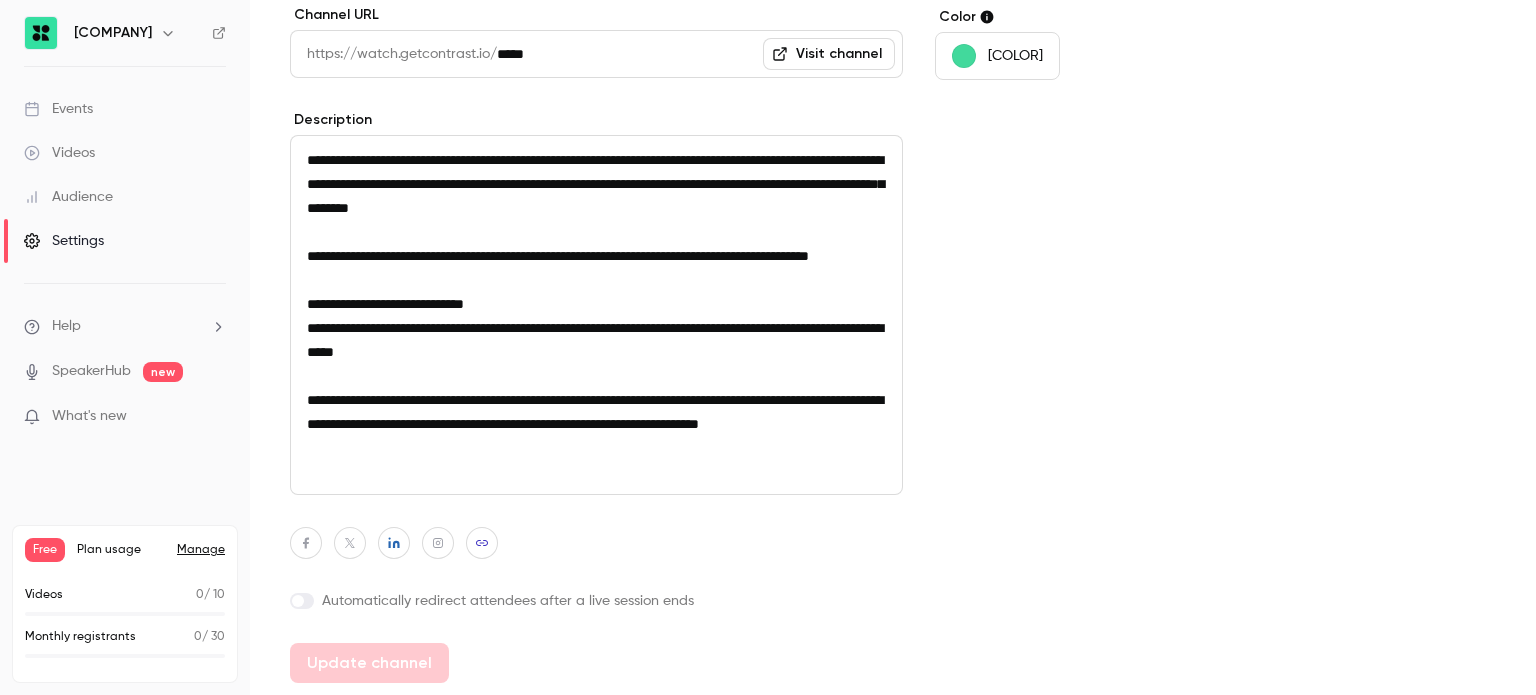 click on "Videos" at bounding box center [125, 153] 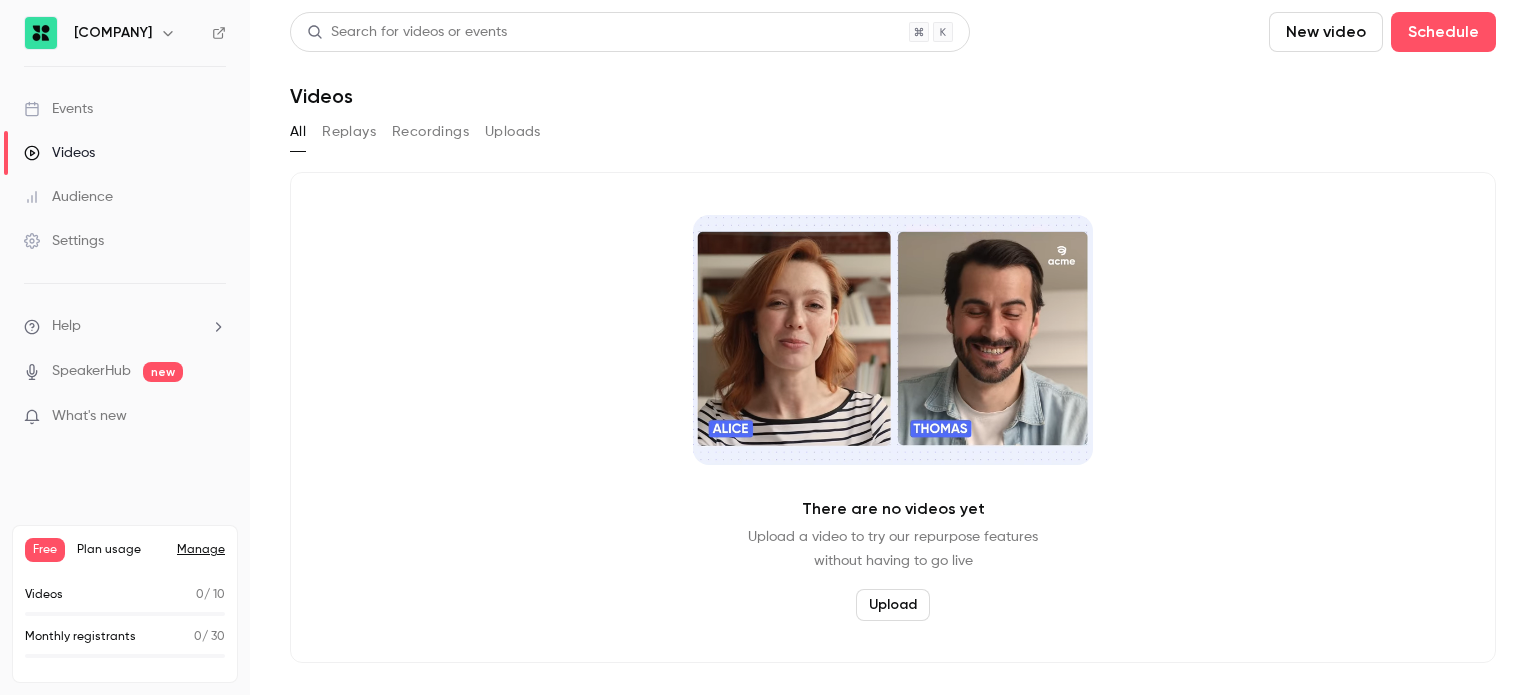 click on "Audience" at bounding box center (68, 197) 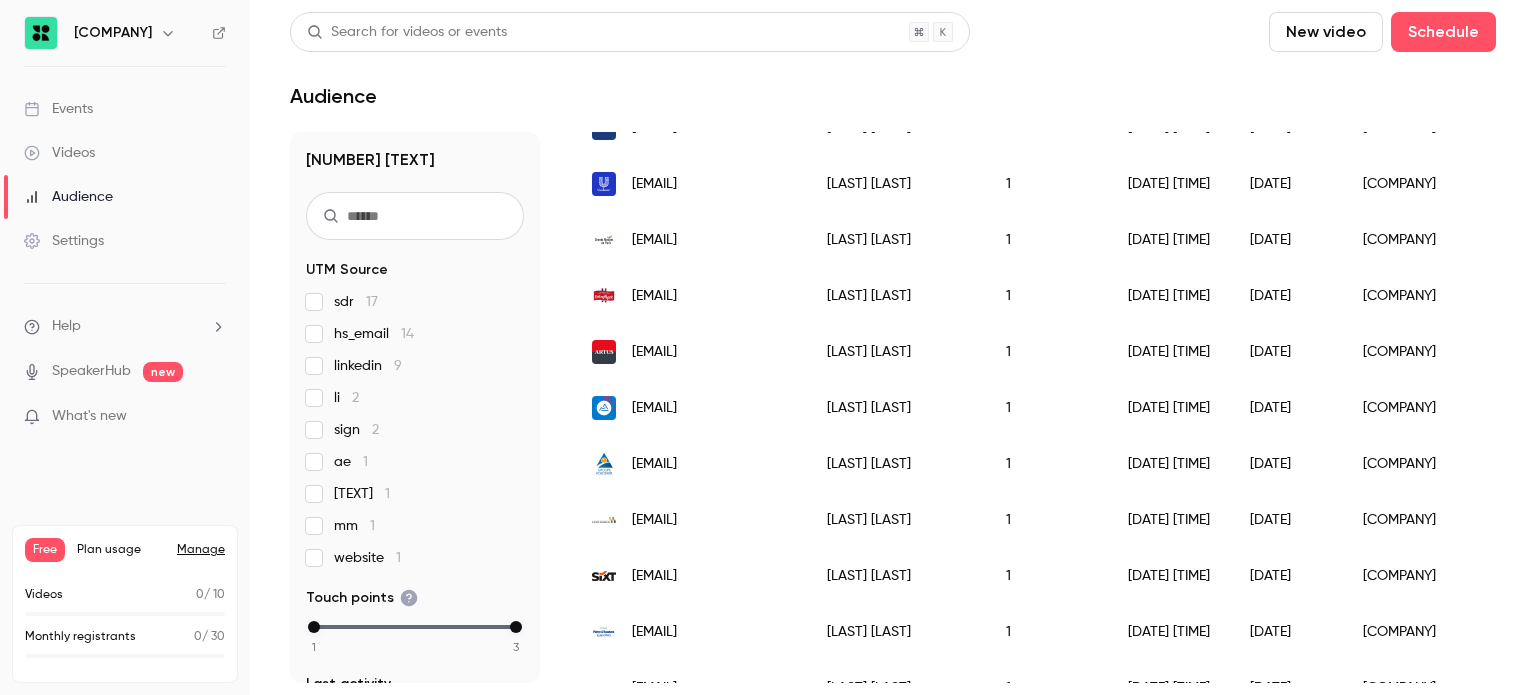 scroll, scrollTop: 2100, scrollLeft: 0, axis: vertical 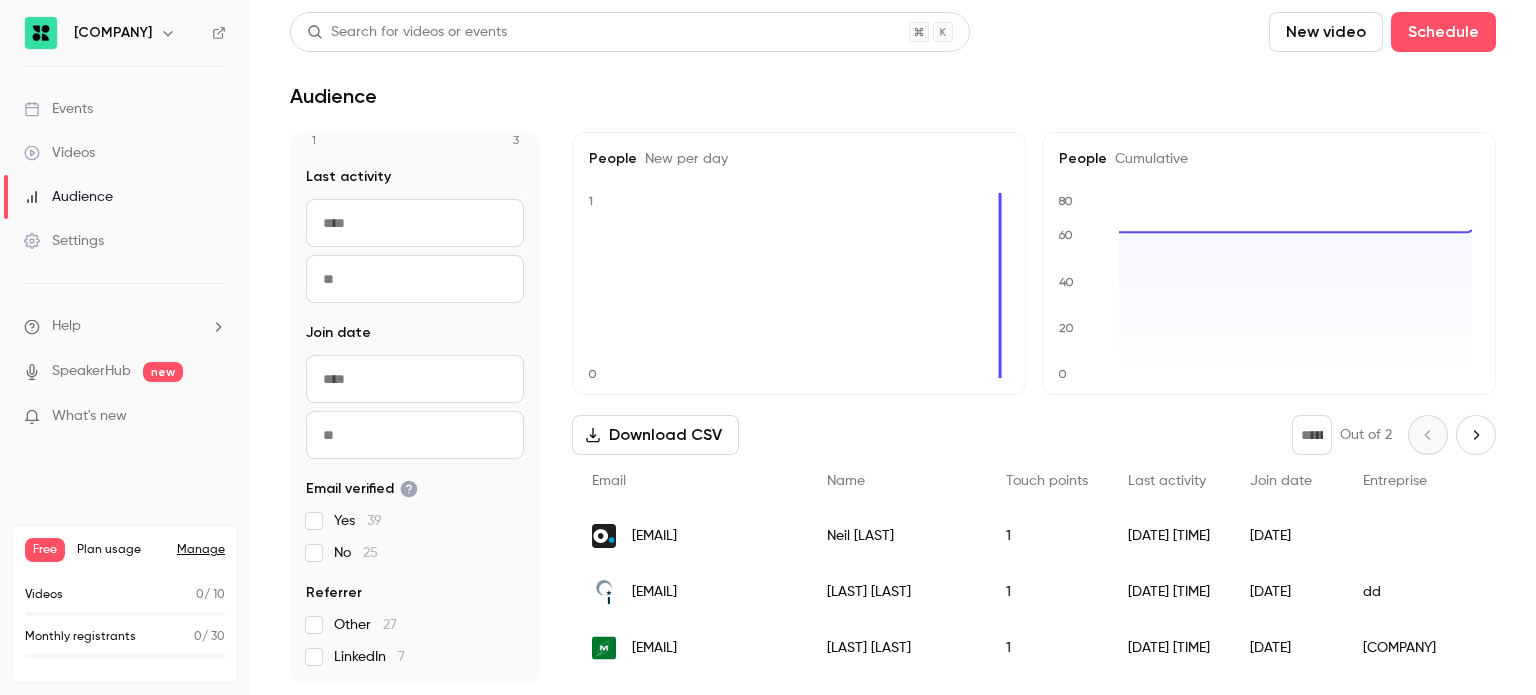 click on "Download CSV" at bounding box center (655, 435) 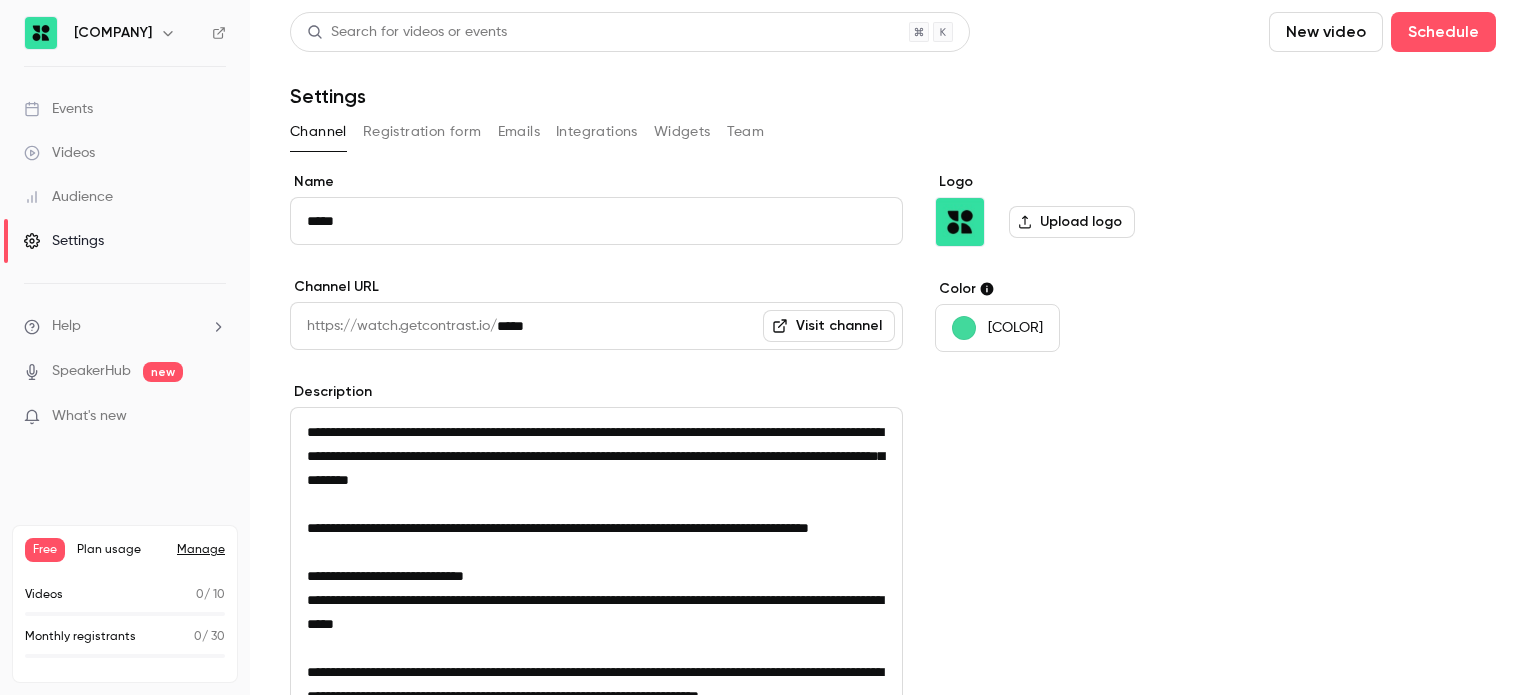 click on "Events" at bounding box center (58, 109) 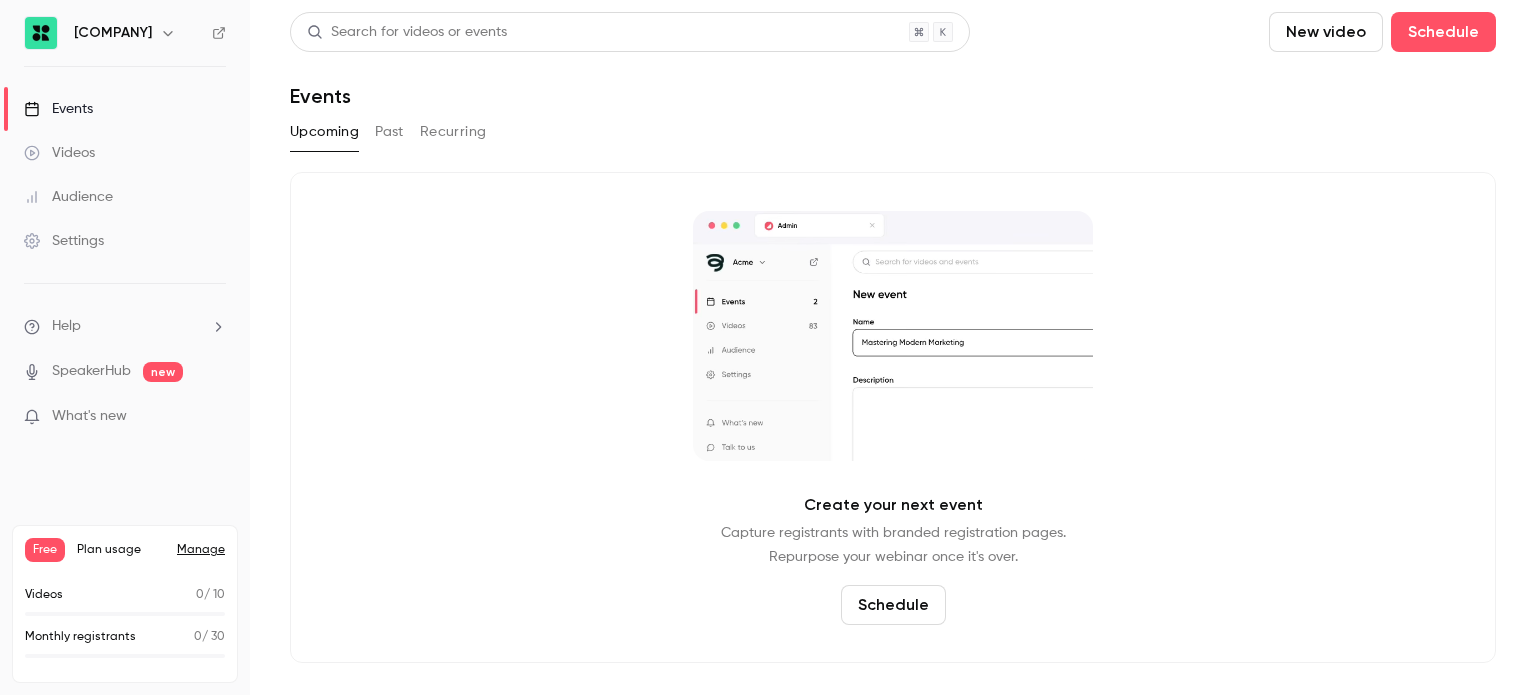 click on "Videos" at bounding box center (125, 153) 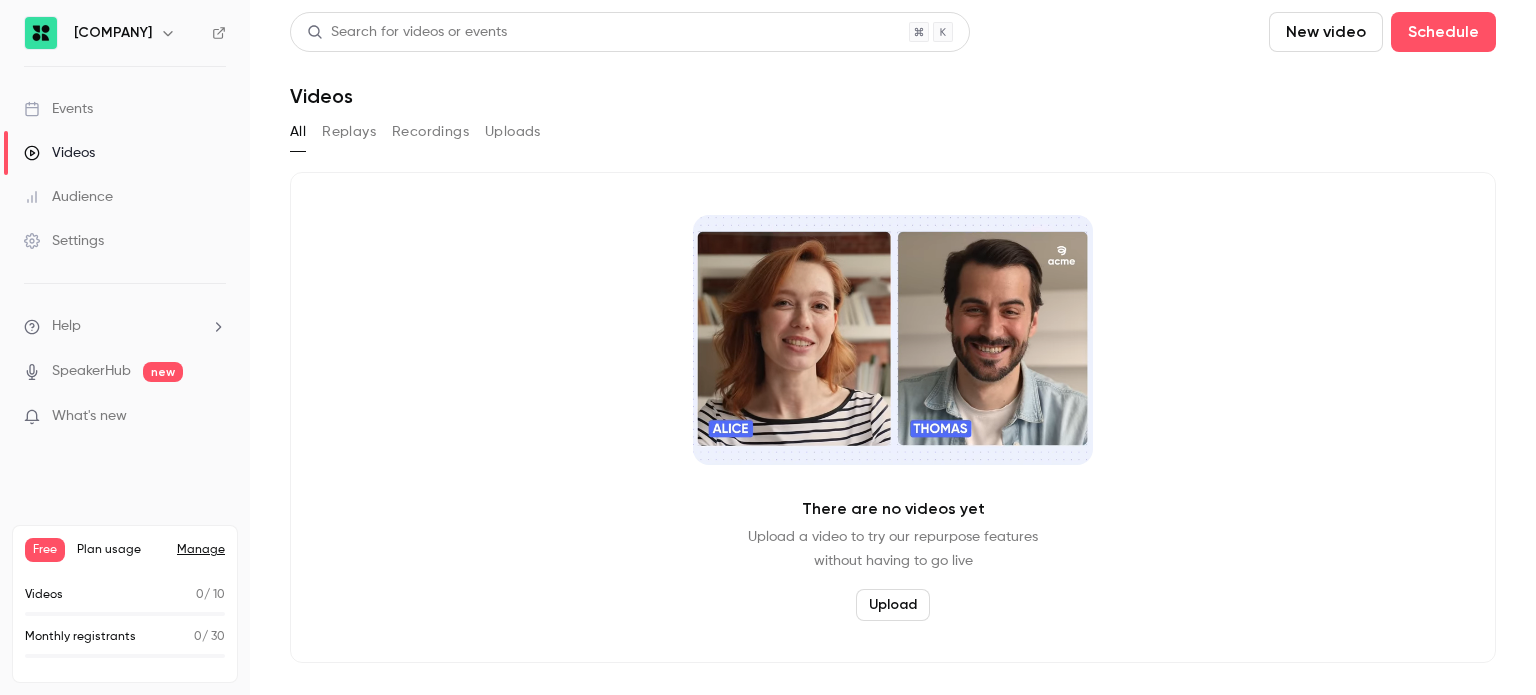 click on "Replays" at bounding box center [349, 132] 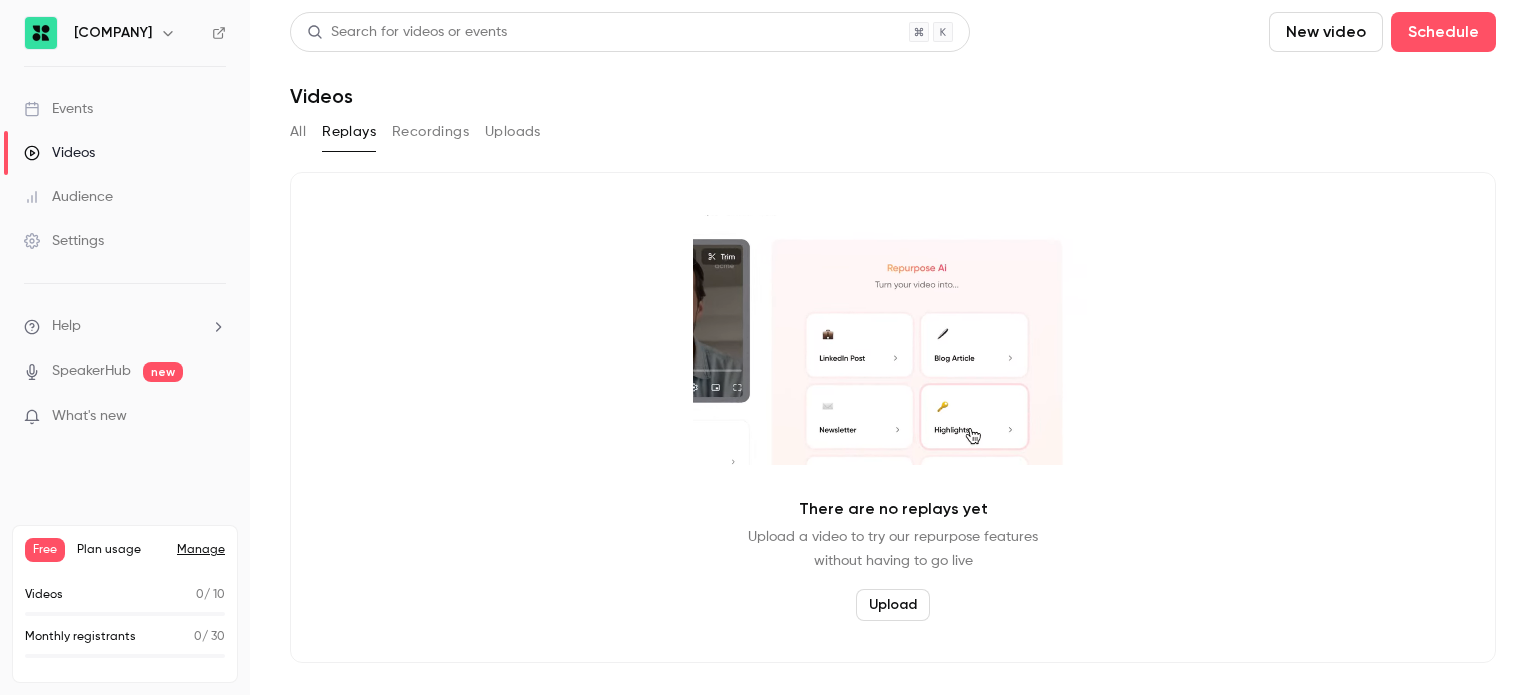 click on "Recordings" at bounding box center [430, 132] 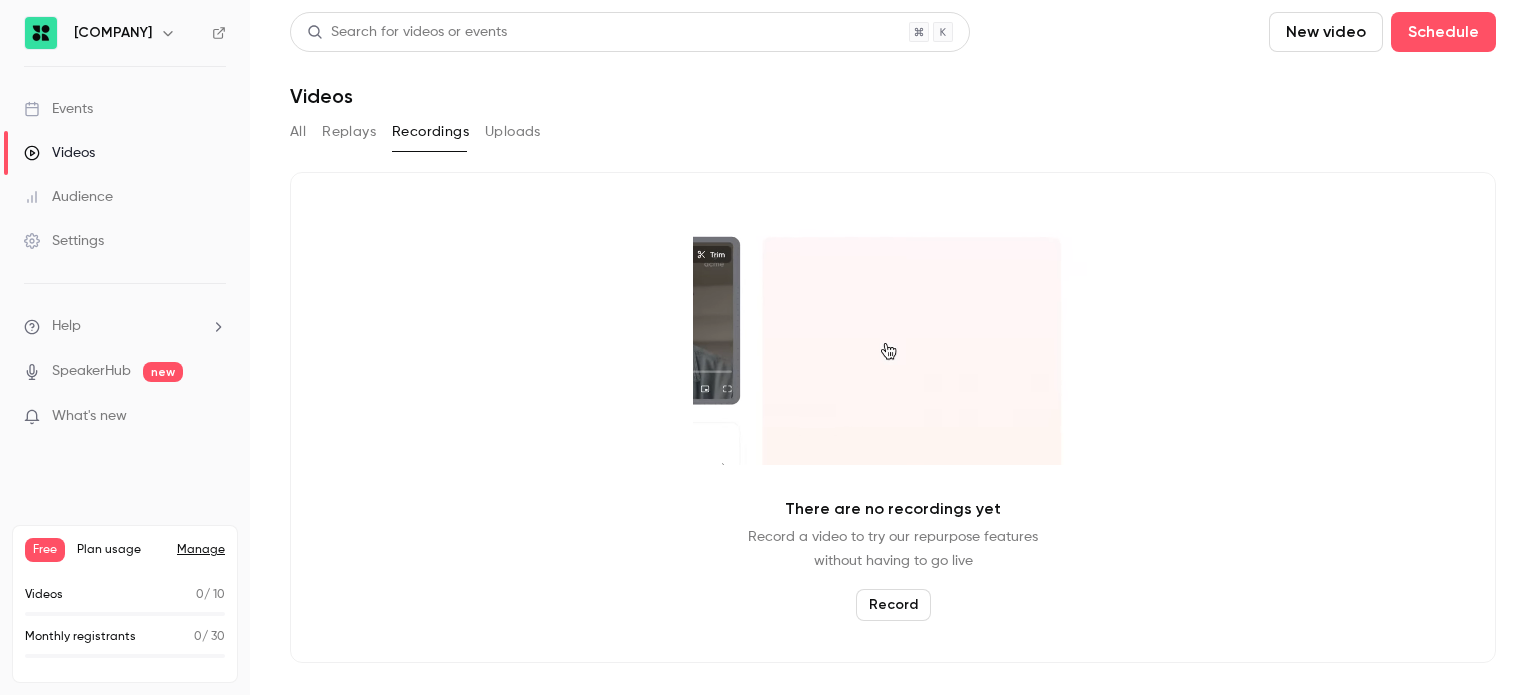 click on "Uploads" at bounding box center [513, 132] 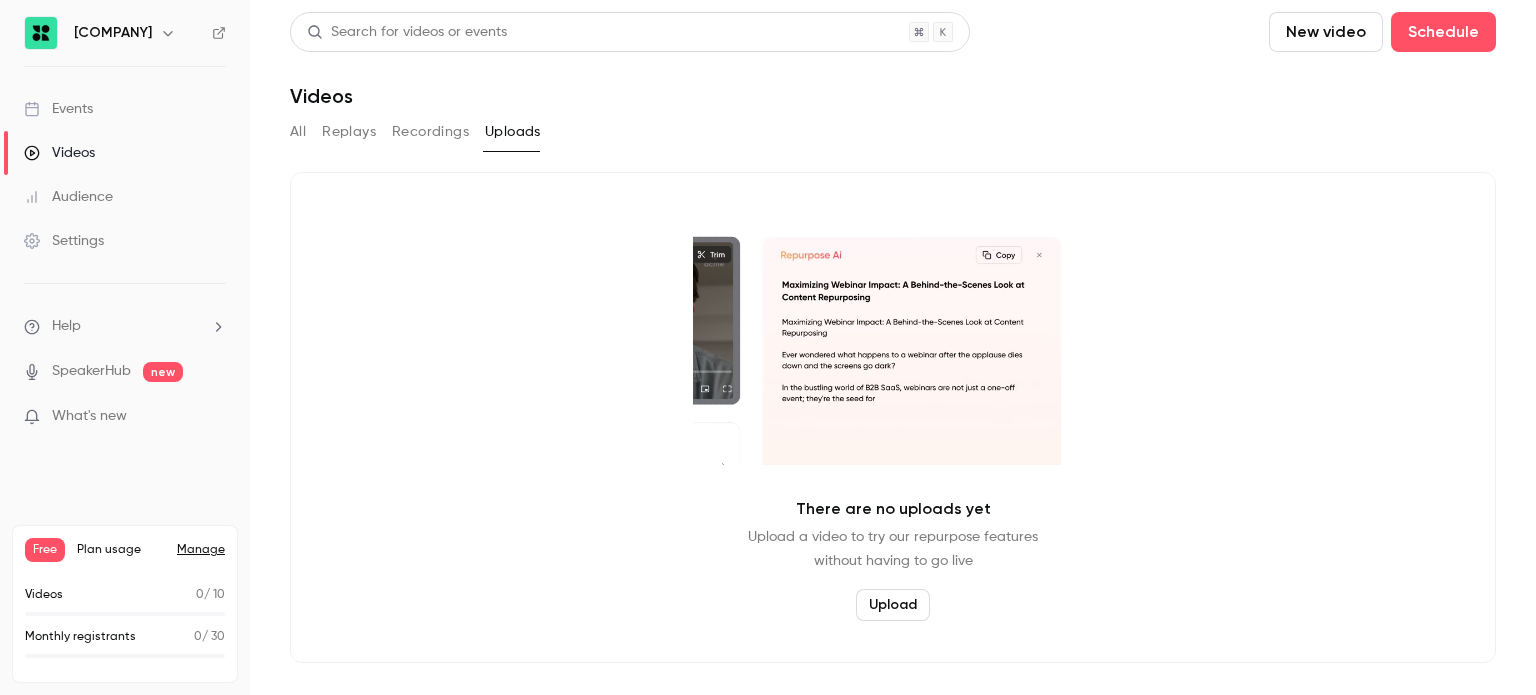 click on "Audience" at bounding box center [68, 197] 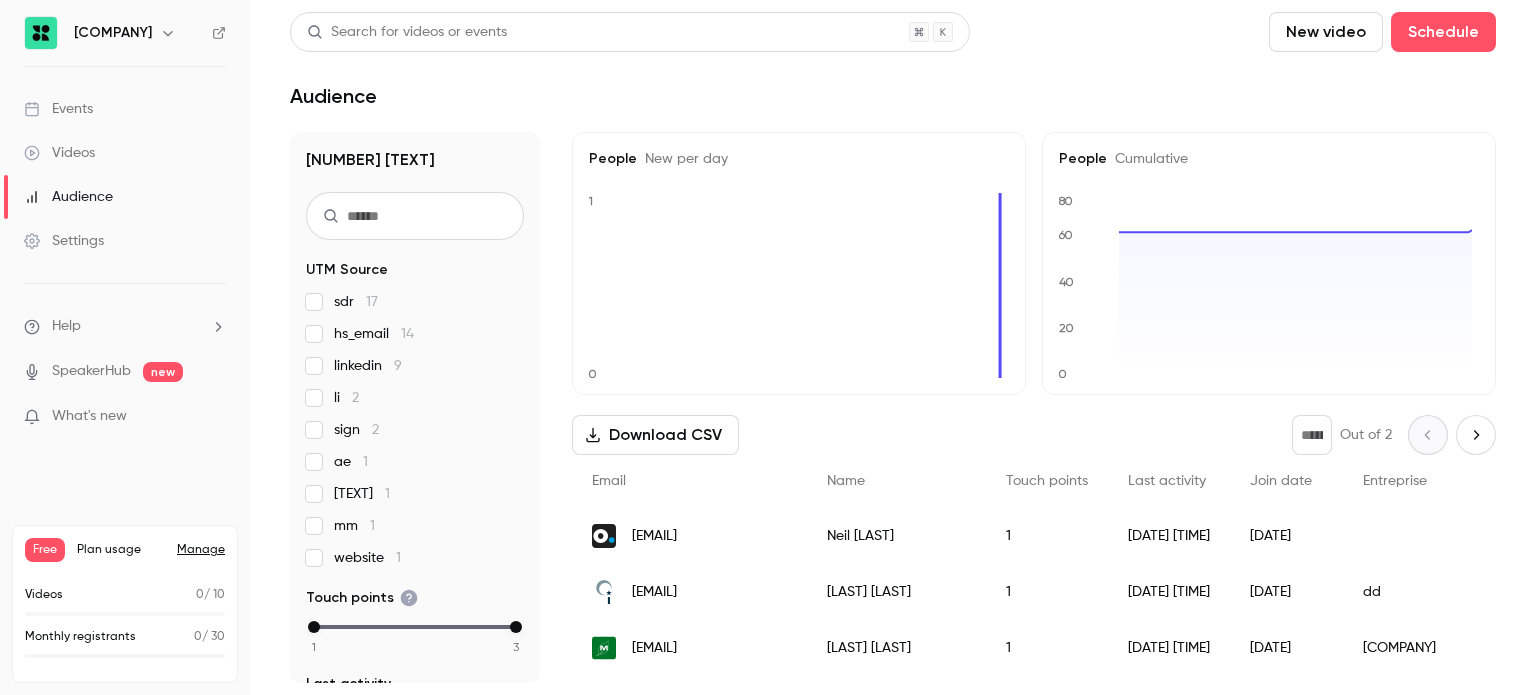 click on "Events" at bounding box center [58, 109] 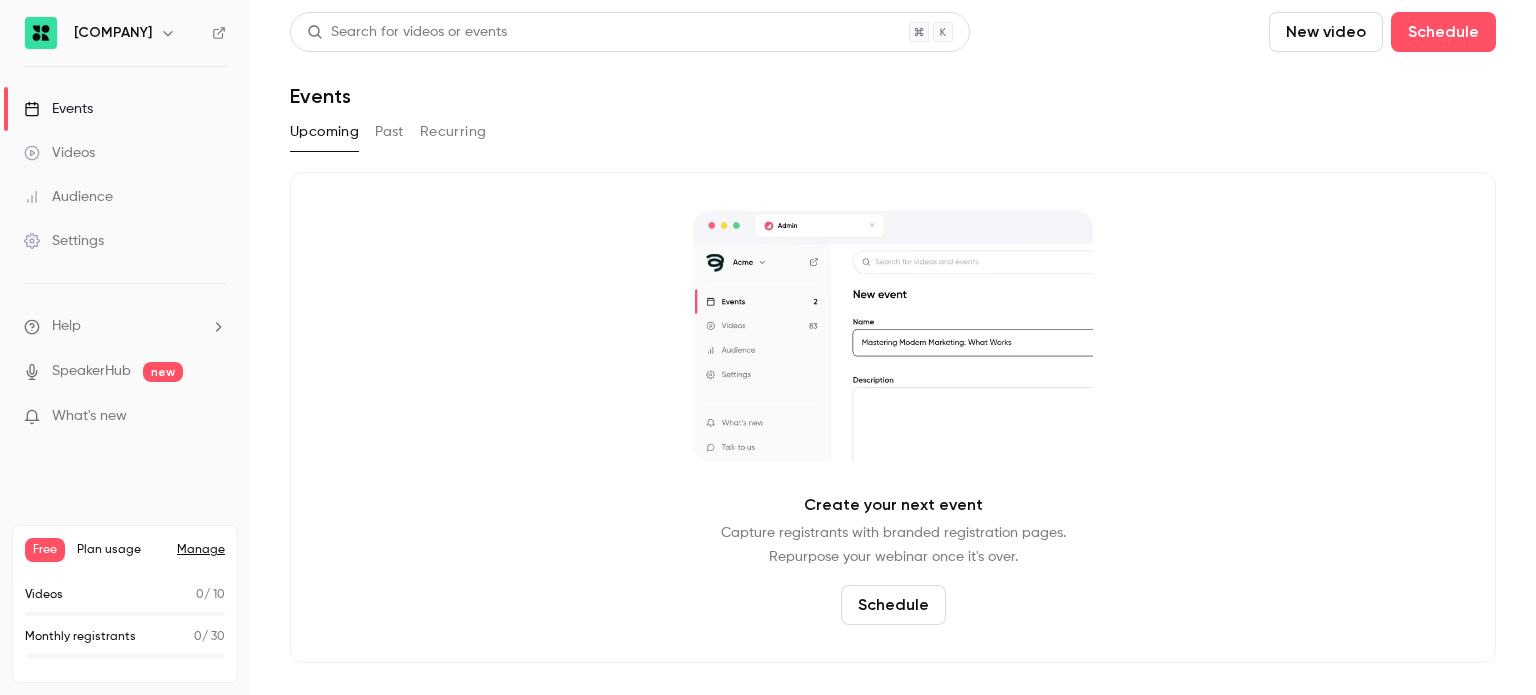 click on "Recurring" at bounding box center [453, 132] 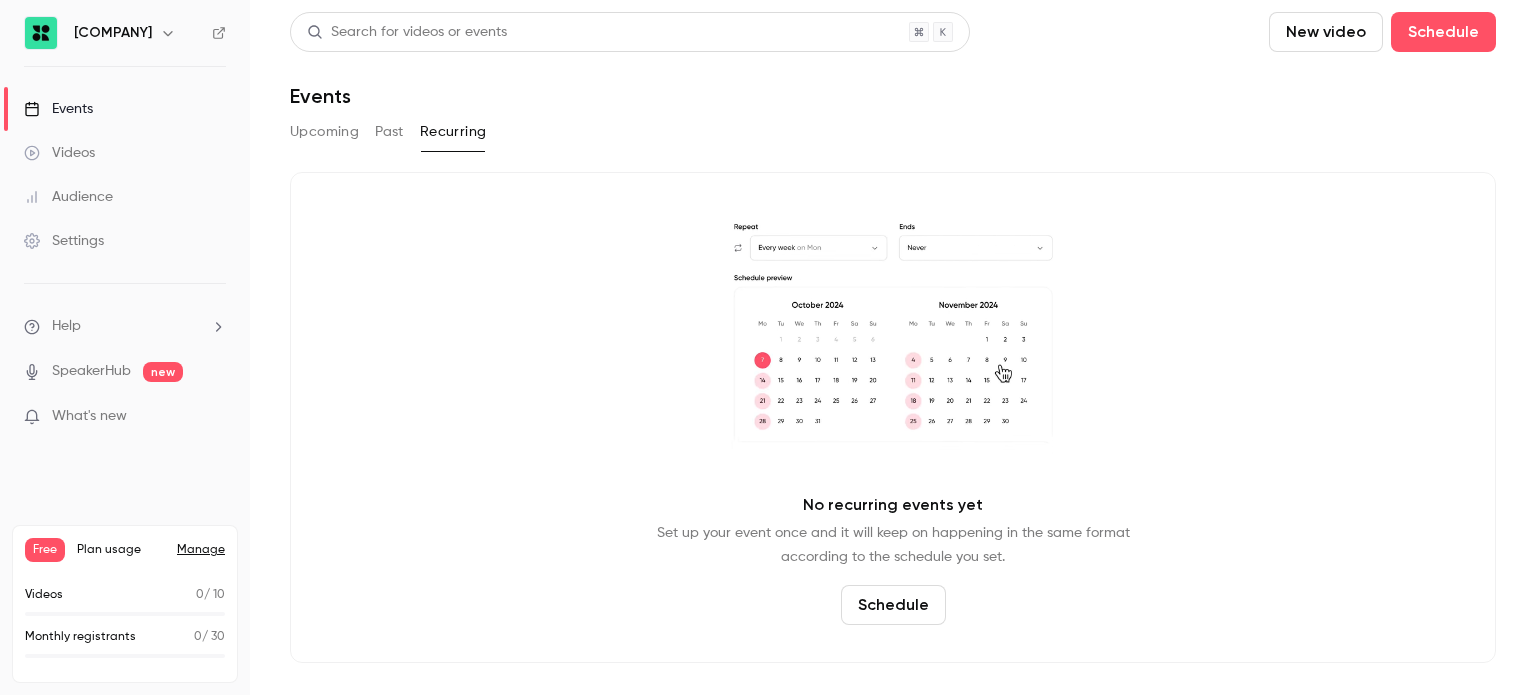 click on "Past" at bounding box center (389, 132) 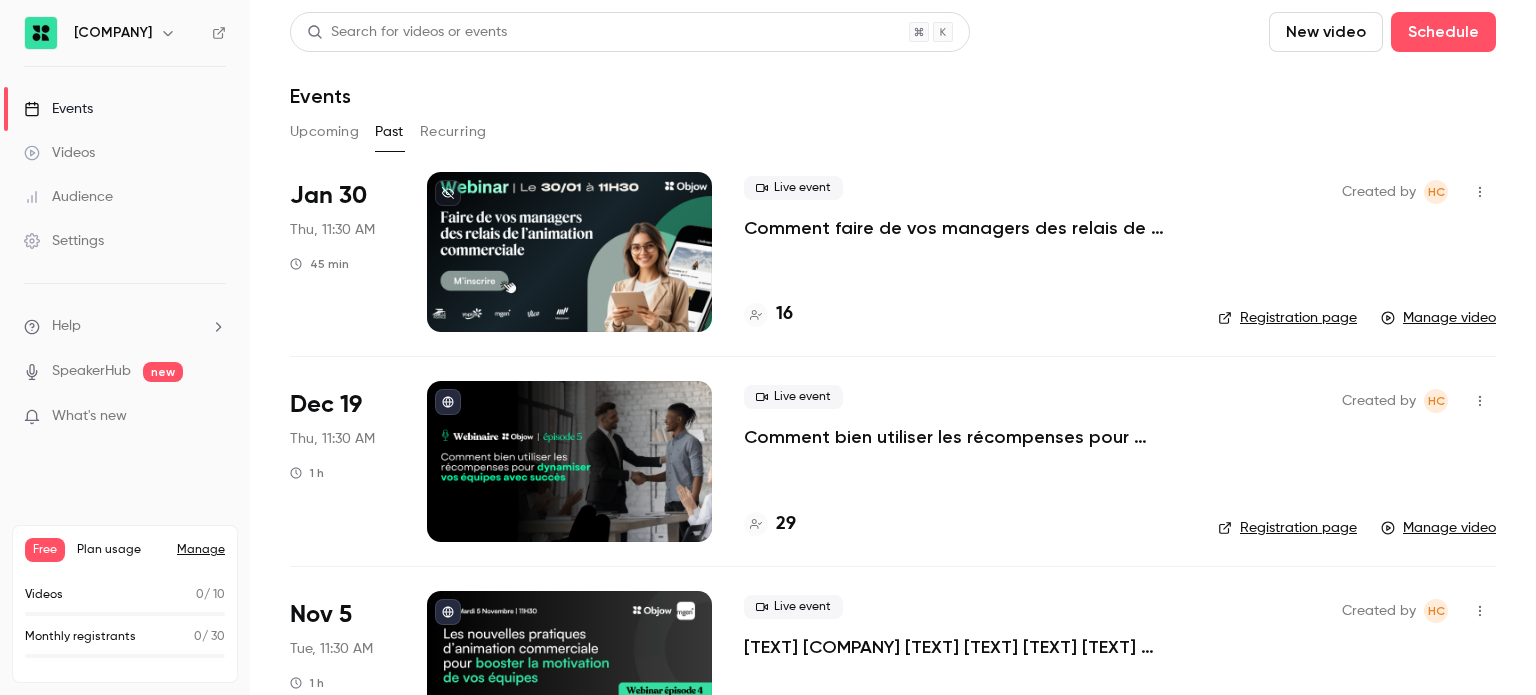 click at bounding box center (569, 252) 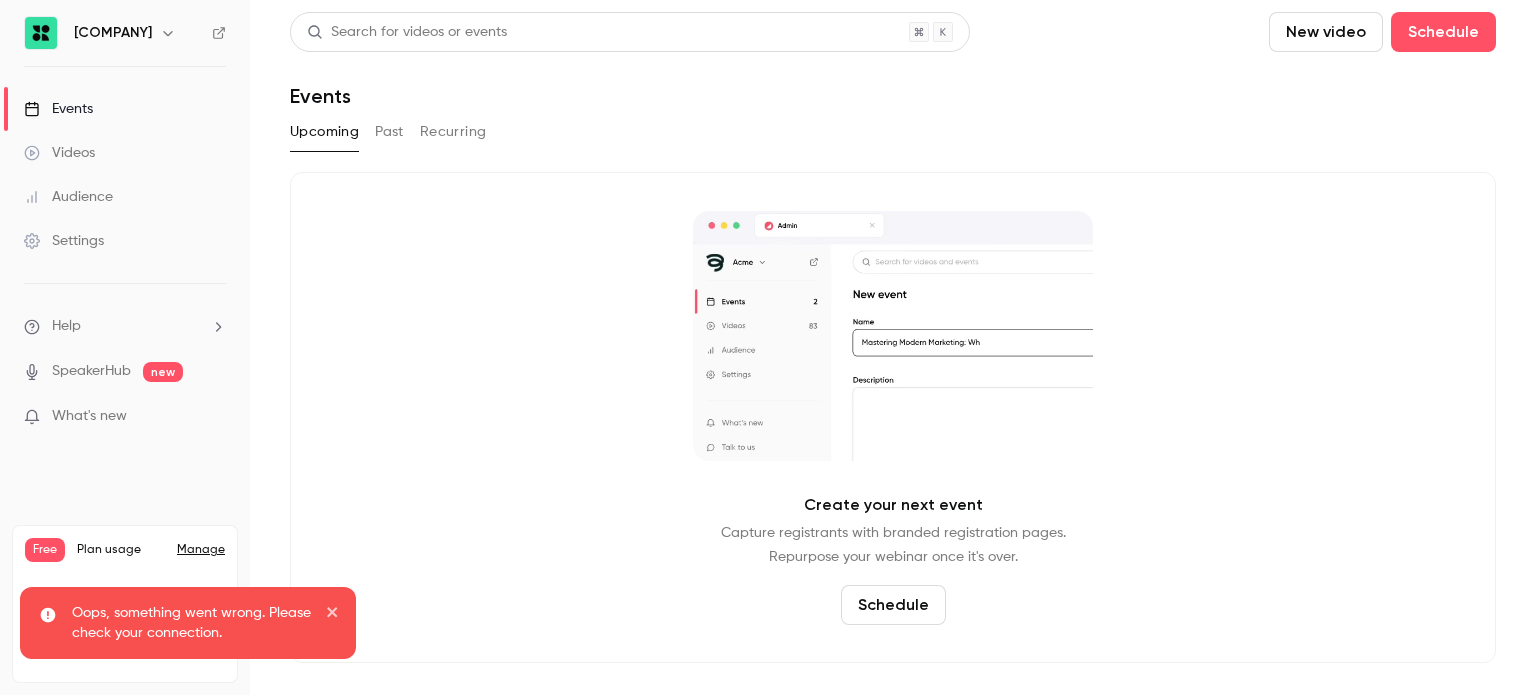 click on "Videos" at bounding box center (59, 153) 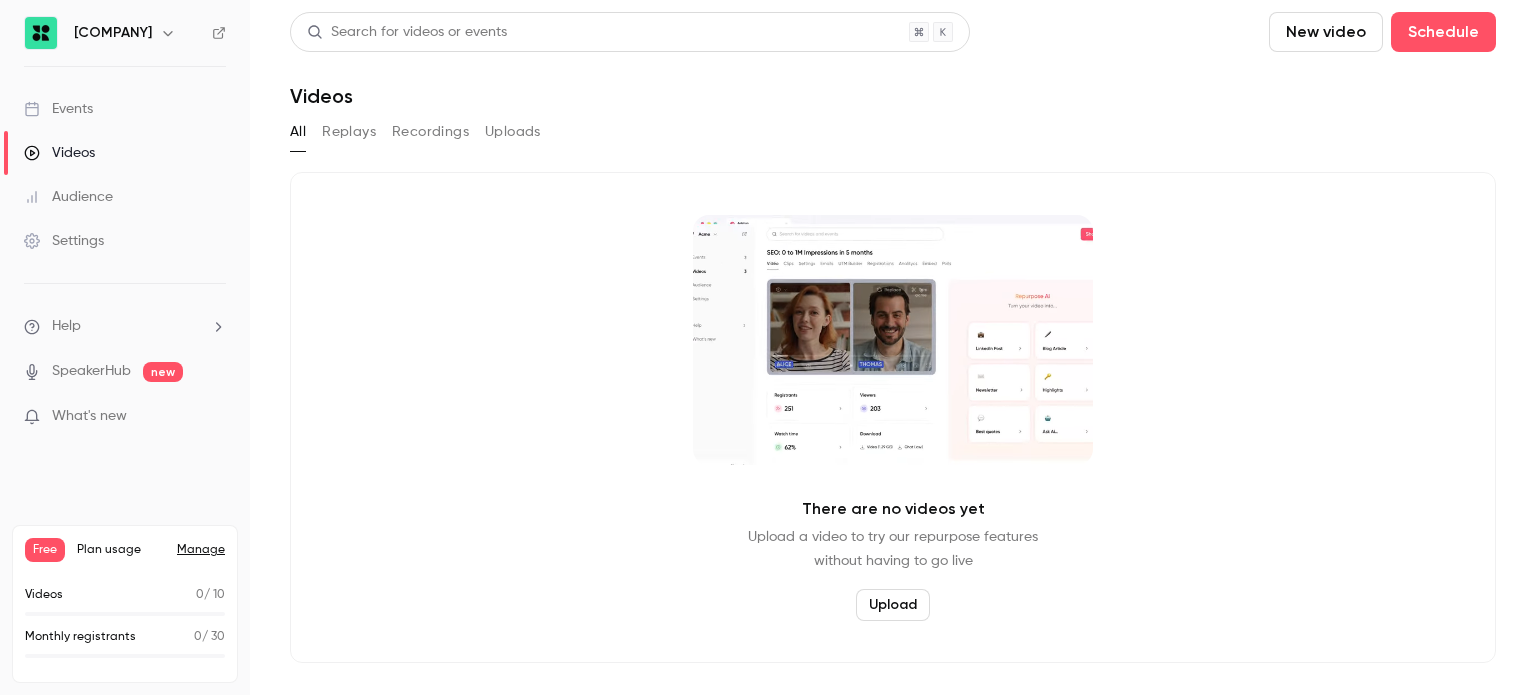 click on "Replays" at bounding box center [349, 132] 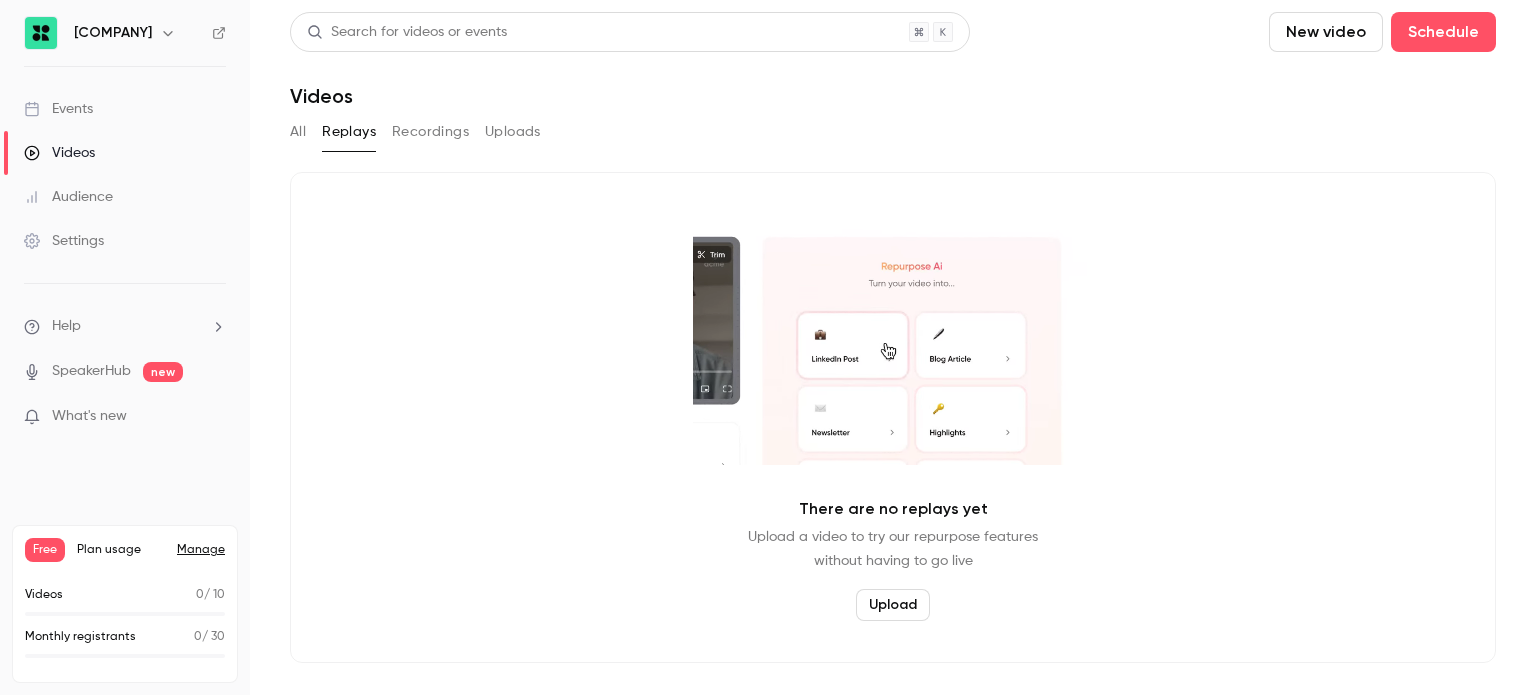 click on "Recordings" at bounding box center (430, 132) 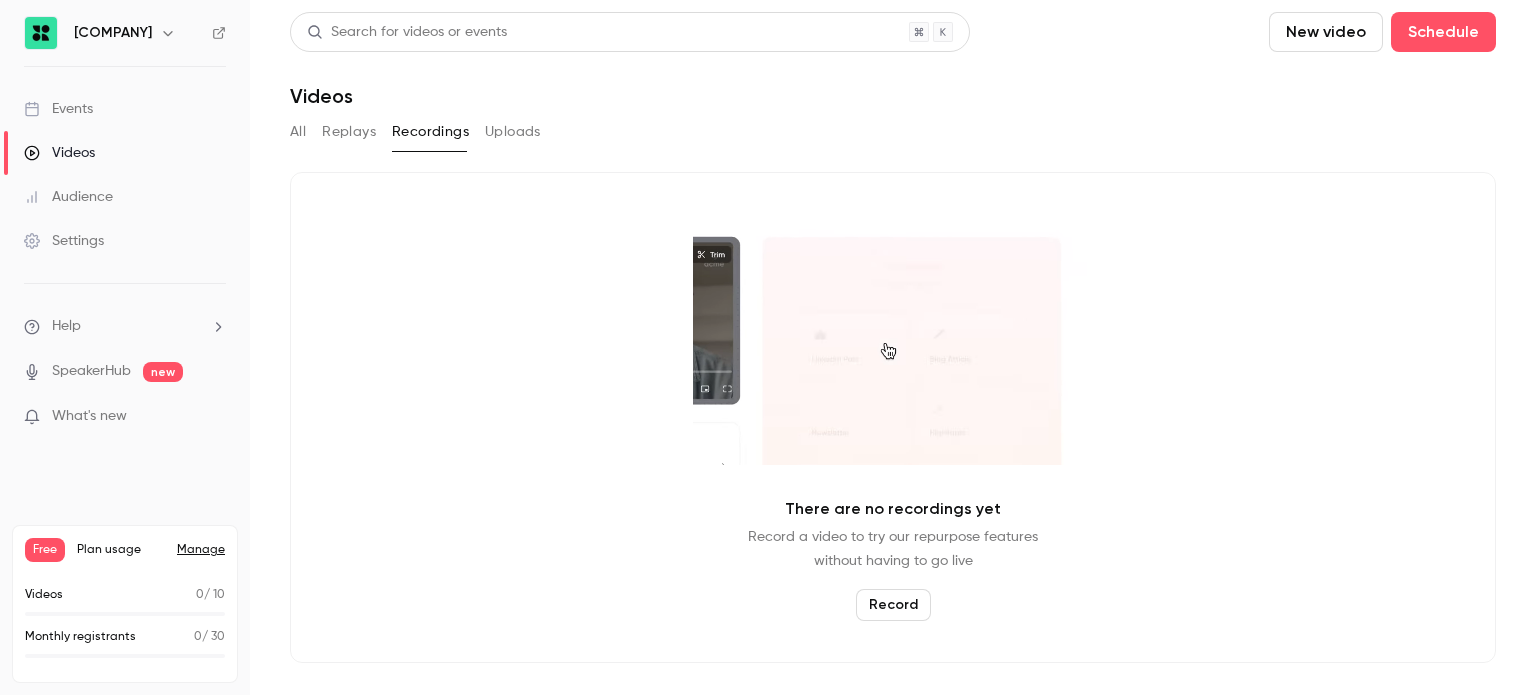 click on "Events" at bounding box center (125, 109) 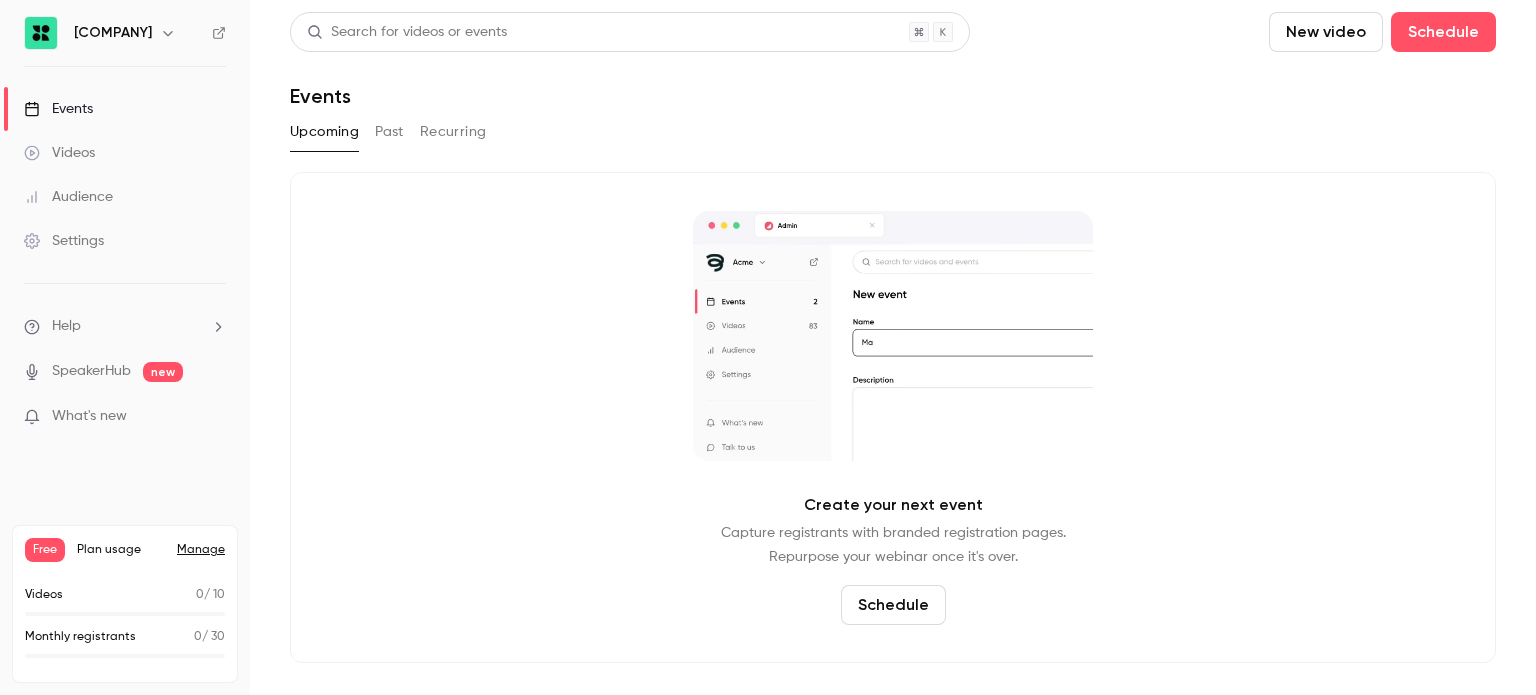 click on "Past" at bounding box center (389, 132) 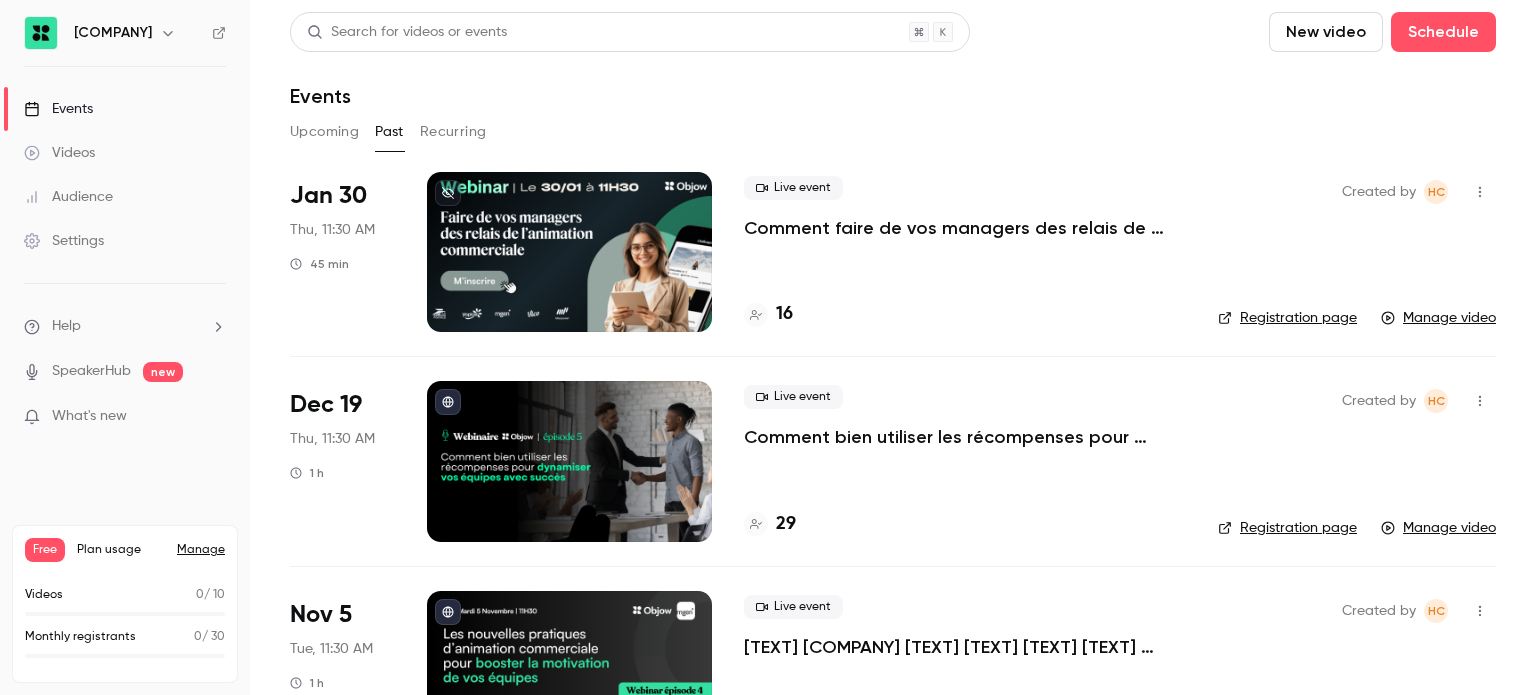 click on "Manage video" at bounding box center (1438, 318) 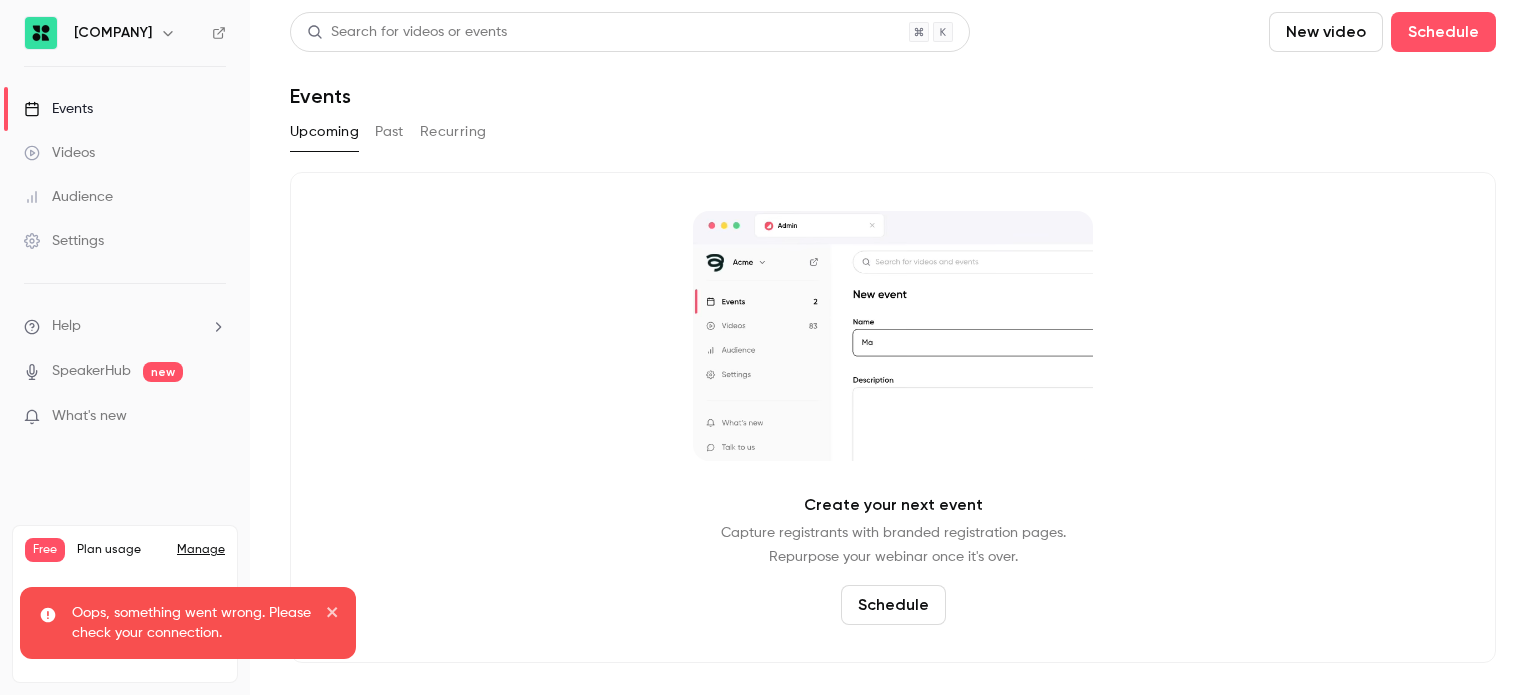 click on "Events" at bounding box center [125, 109] 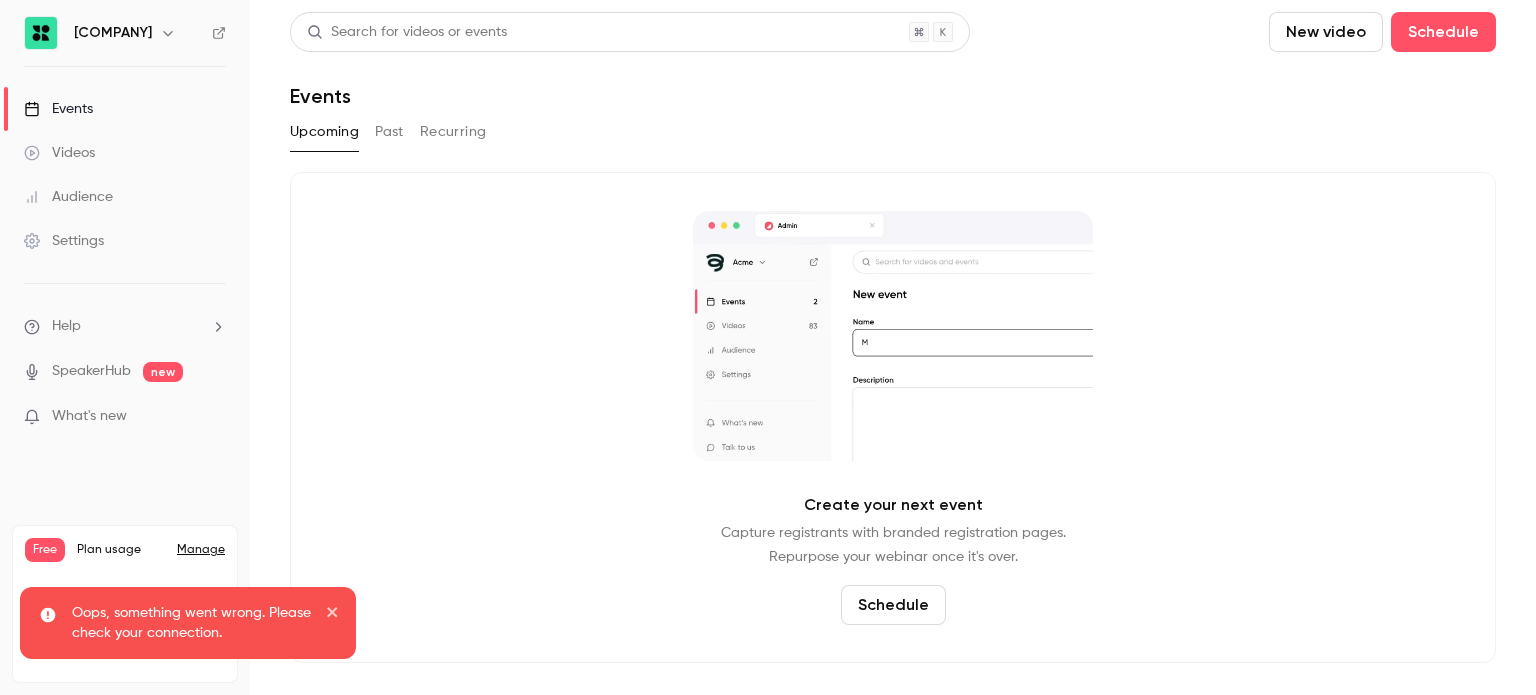 click on "Upcoming Past Recurring" at bounding box center (893, 132) 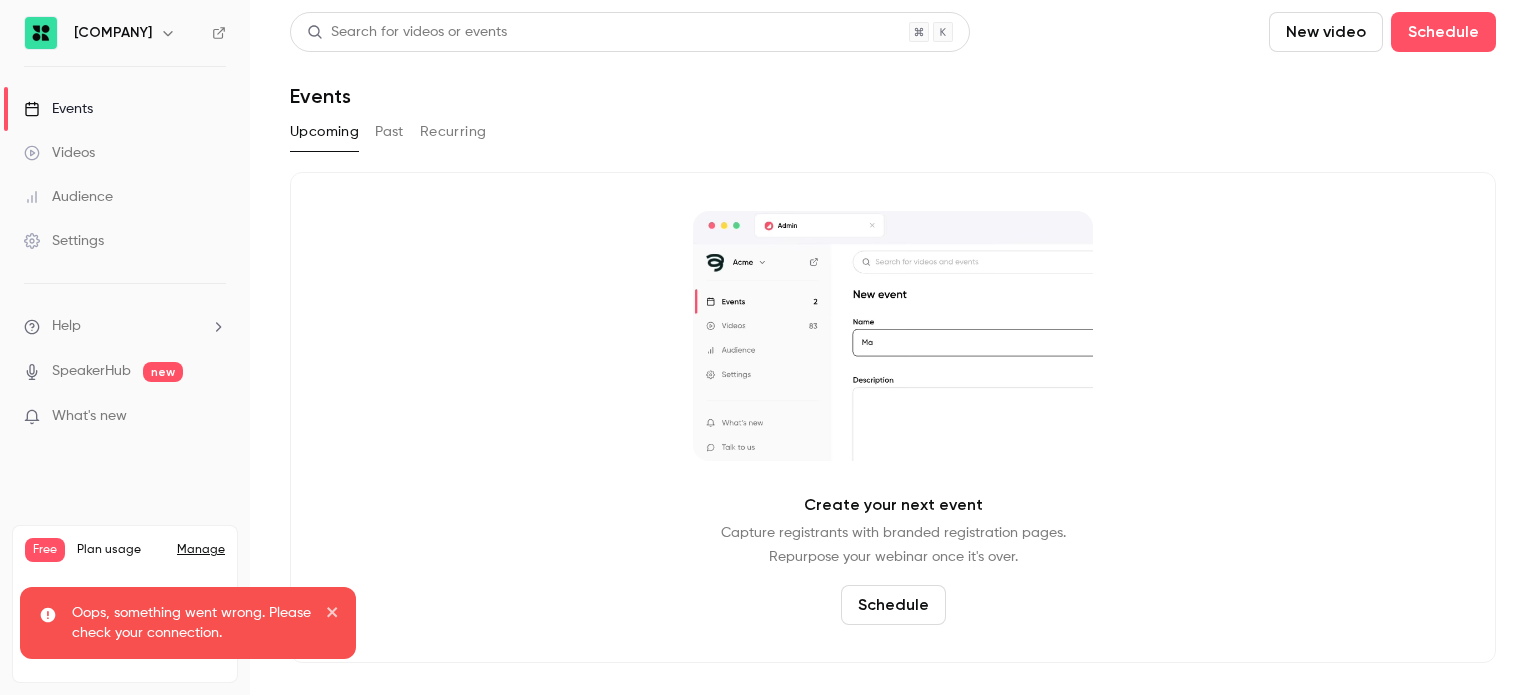 click on "Upcoming Past Recurring" at bounding box center [893, 132] 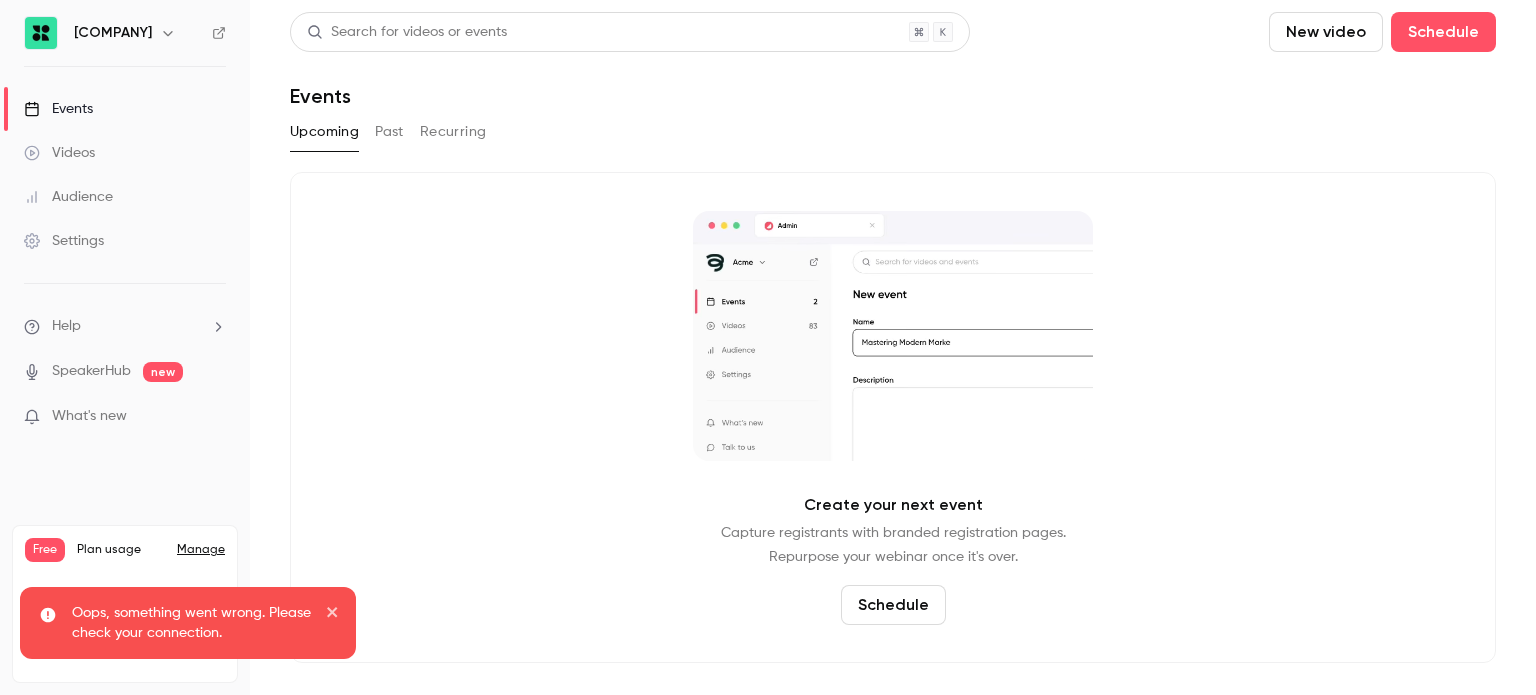 click on "Past" at bounding box center [389, 132] 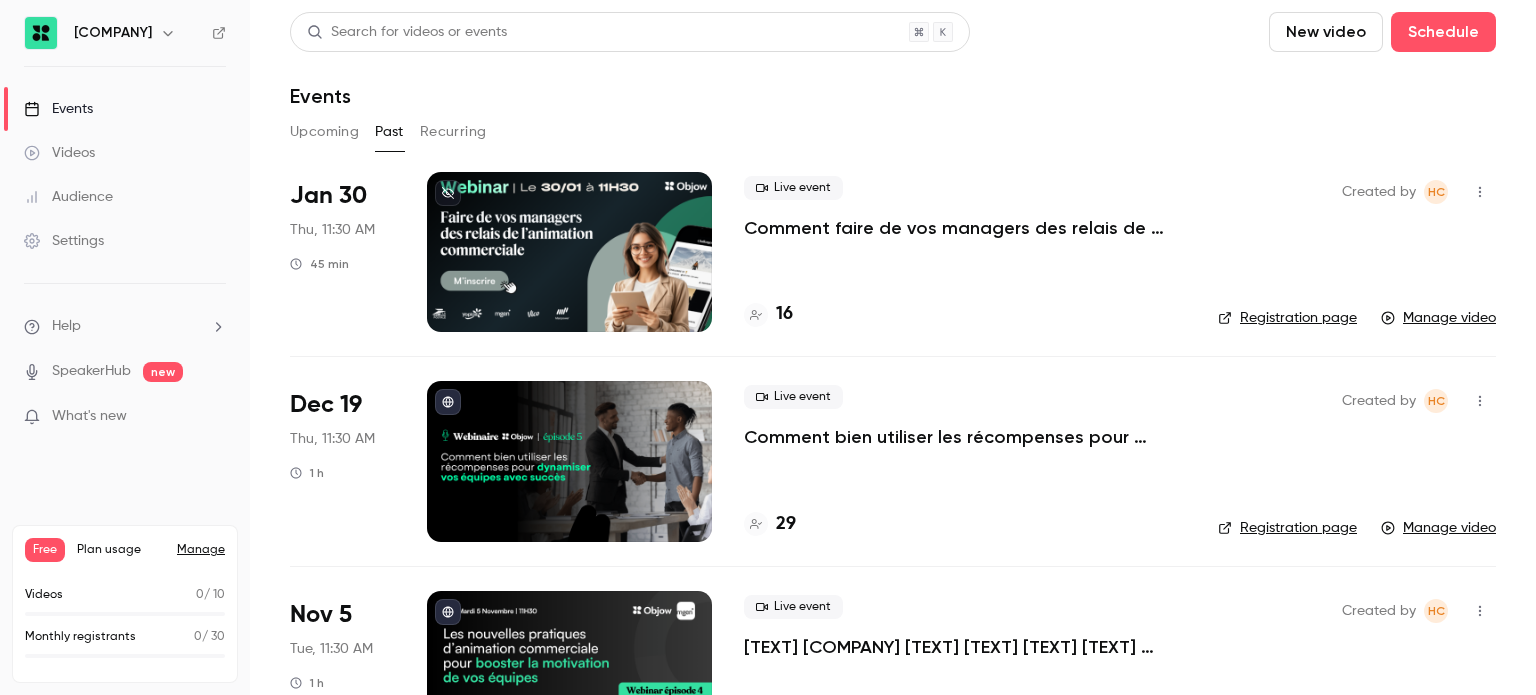 click on "Registration page" at bounding box center [1287, 318] 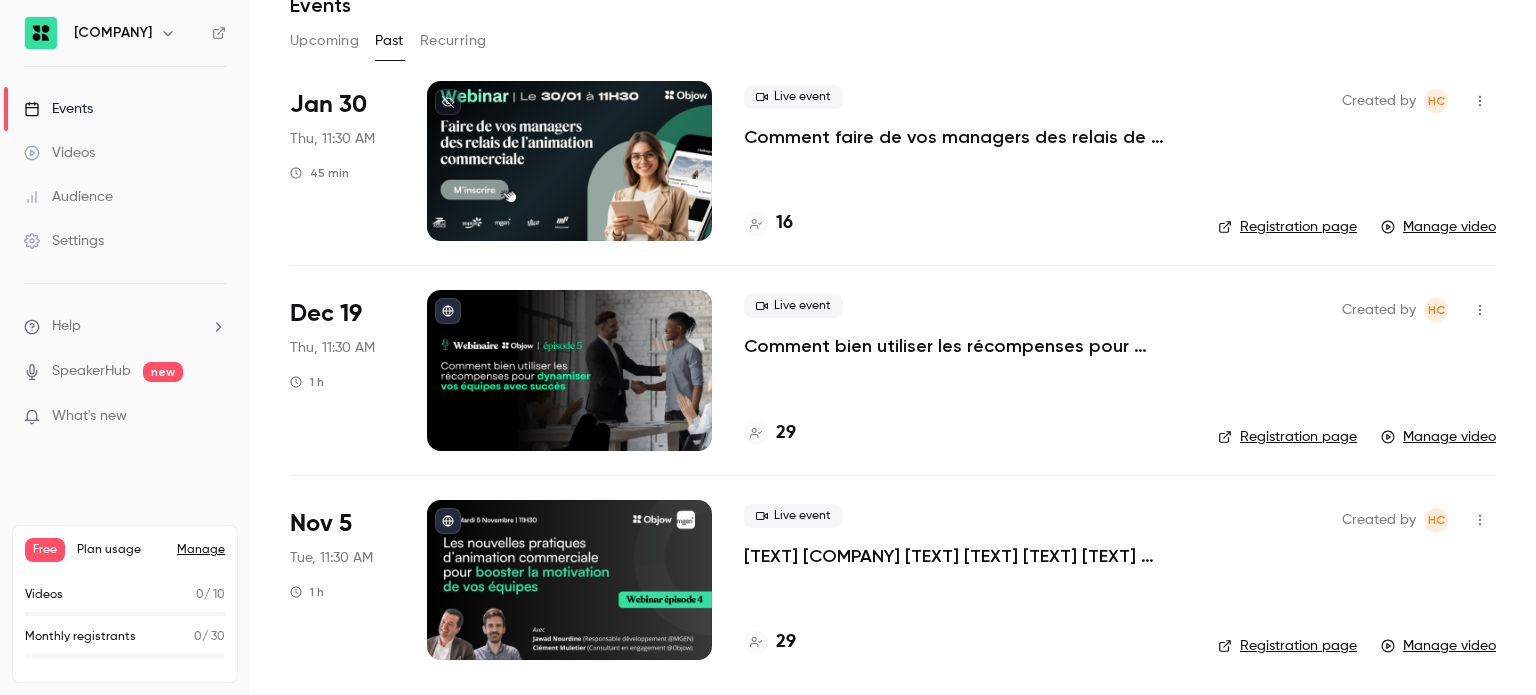 click at bounding box center (1480, 310) 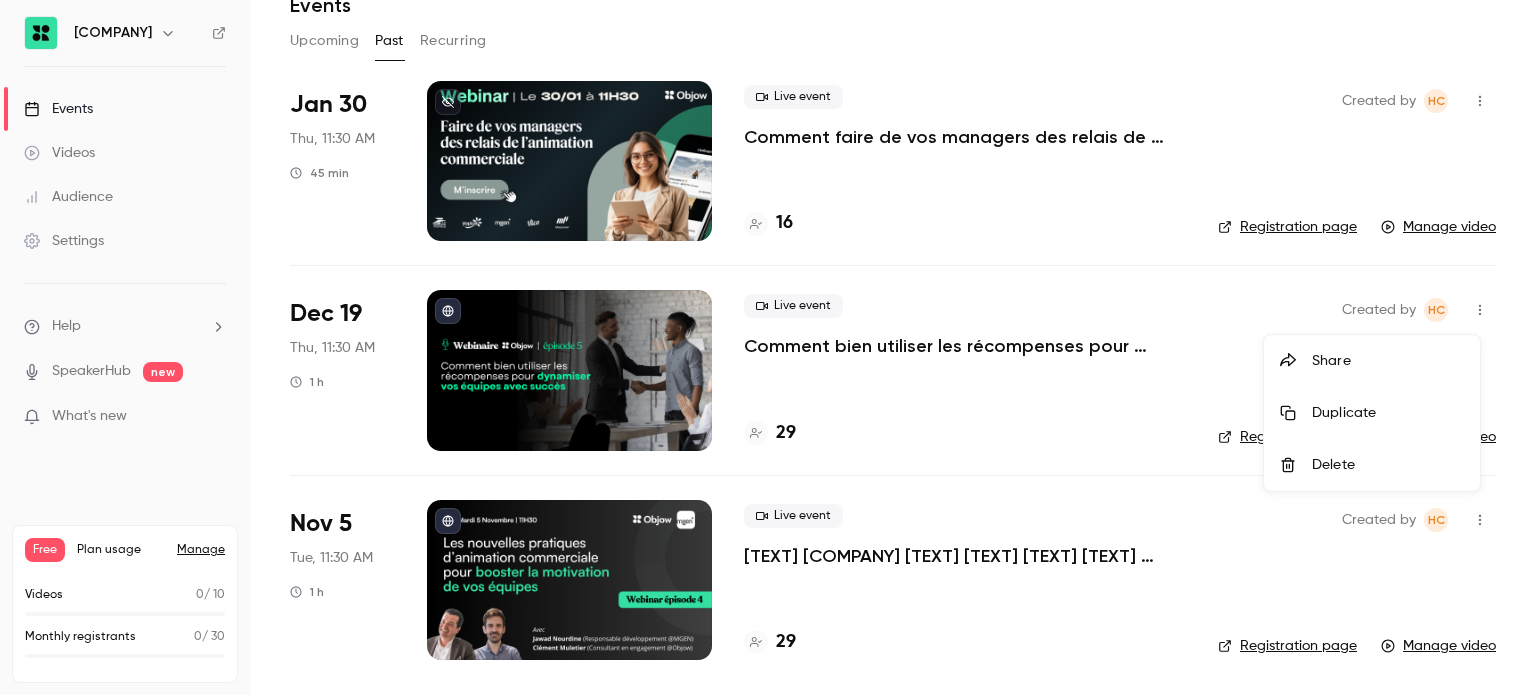 click on "Duplicate" at bounding box center (1388, 413) 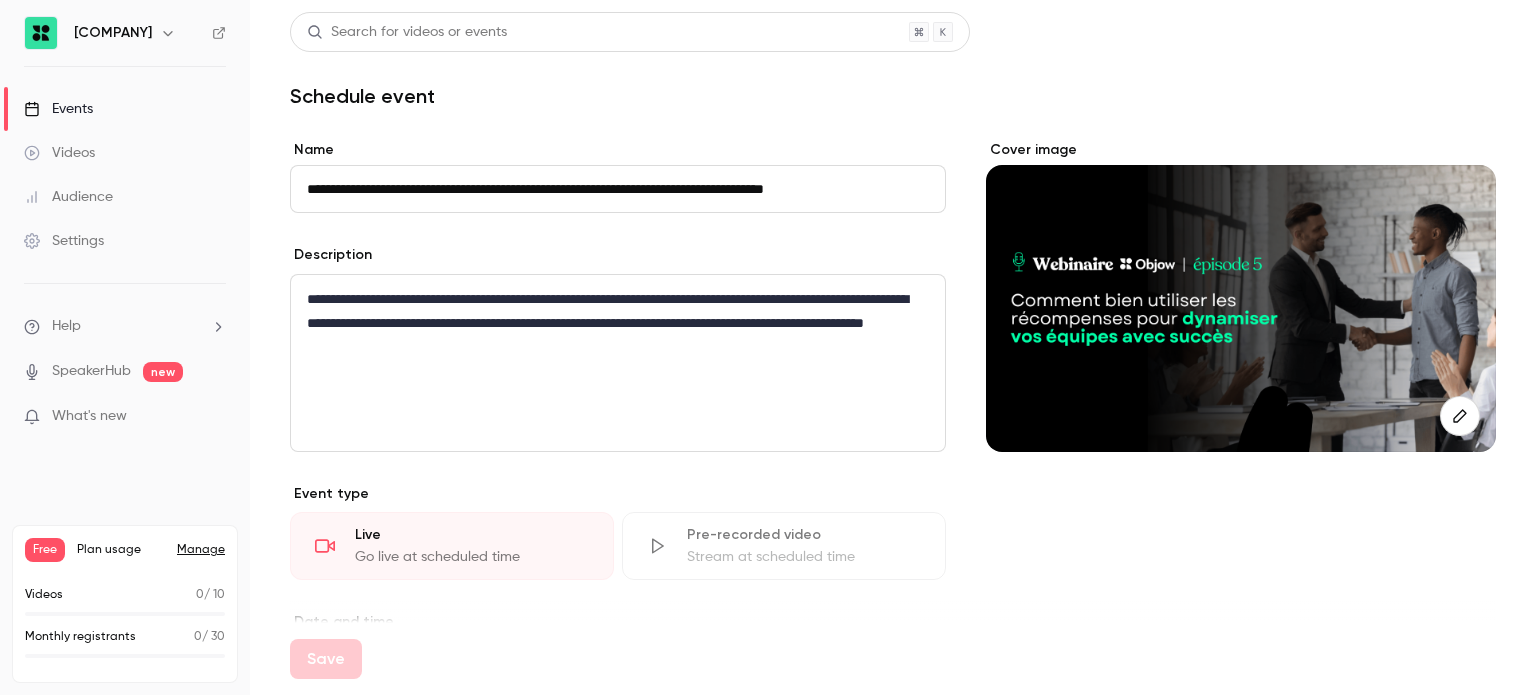 scroll, scrollTop: 0, scrollLeft: 9, axis: horizontal 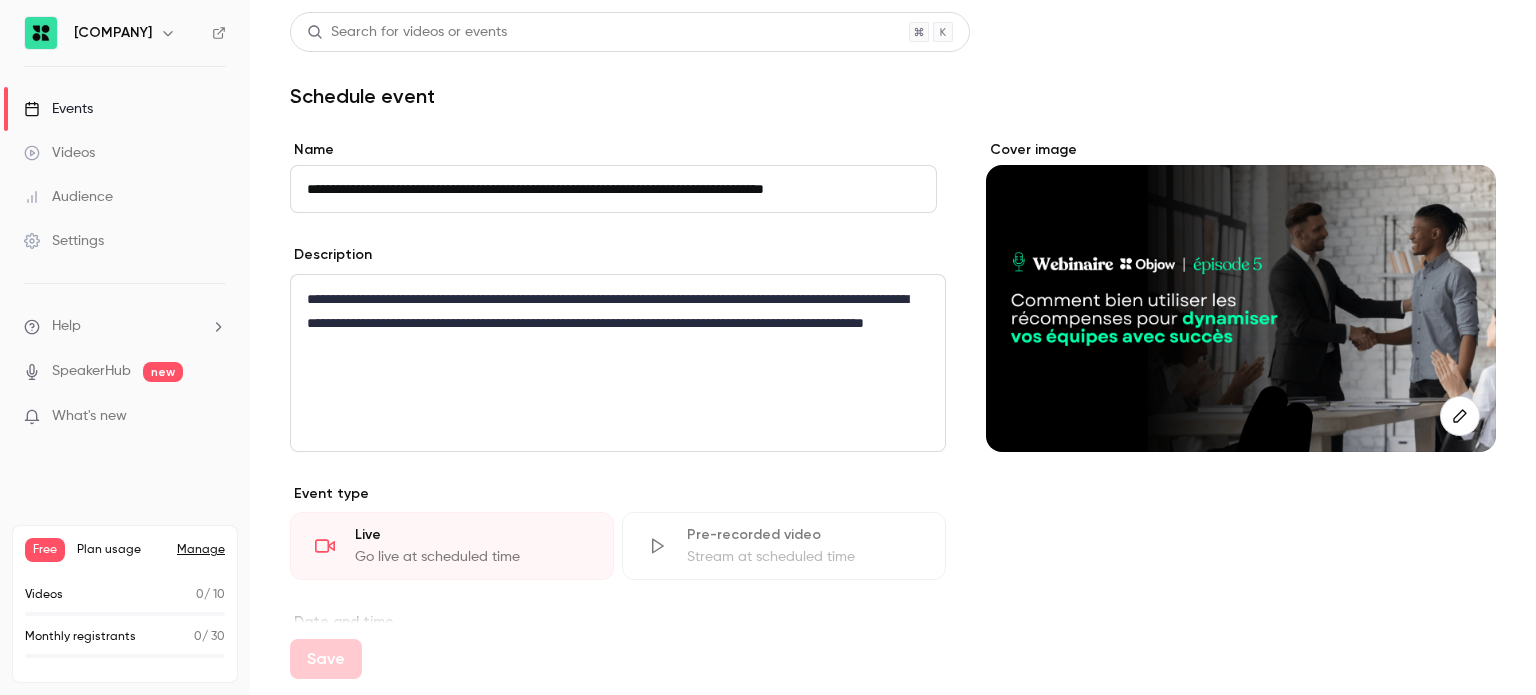 click on "Videos" at bounding box center (59, 153) 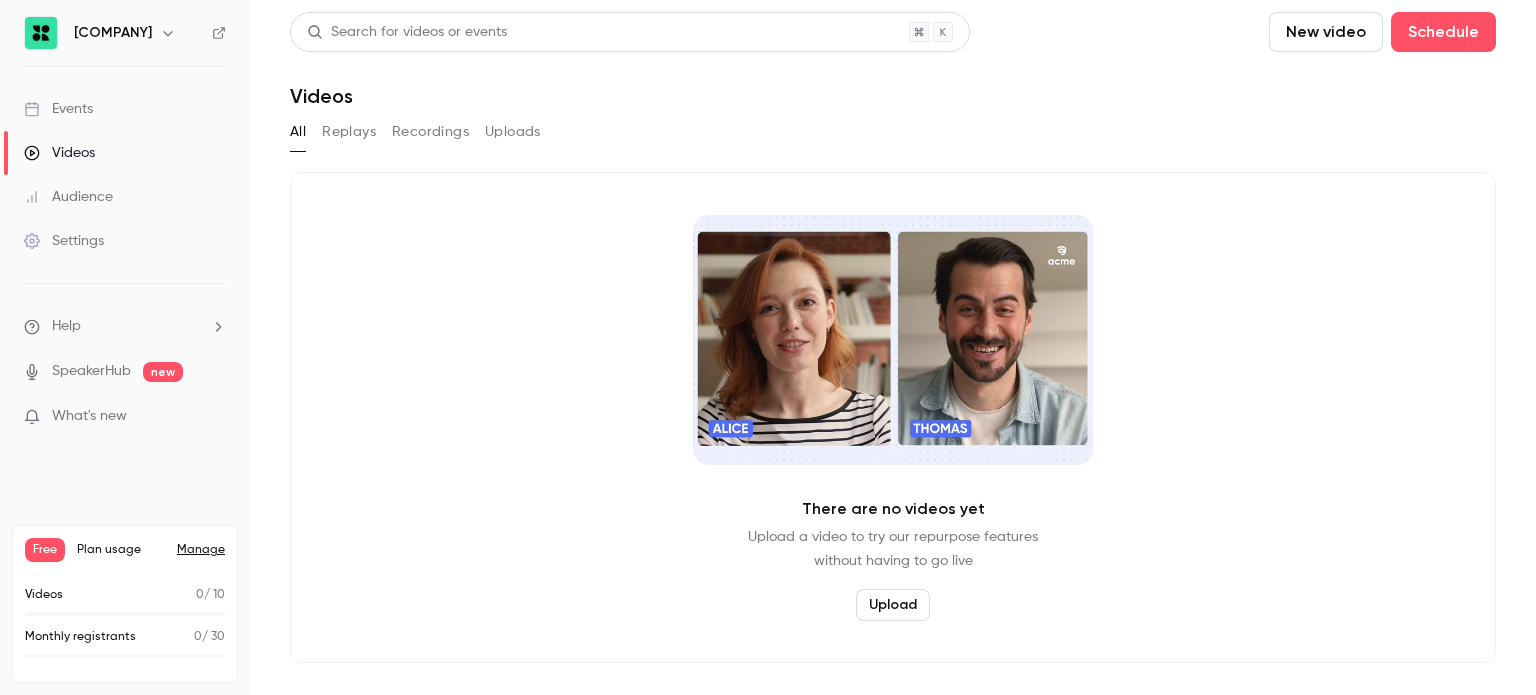 click on "Events" at bounding box center (125, 109) 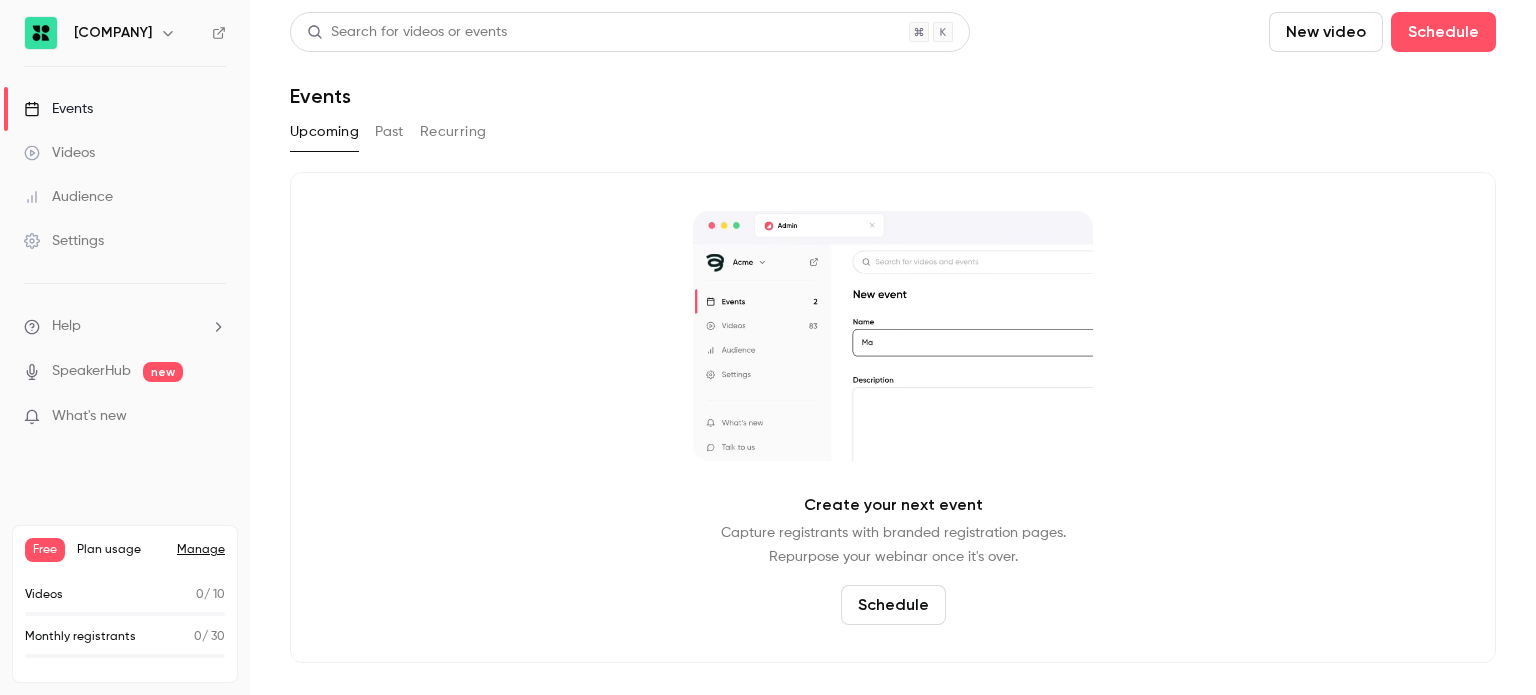 click on "Videos" at bounding box center (125, 153) 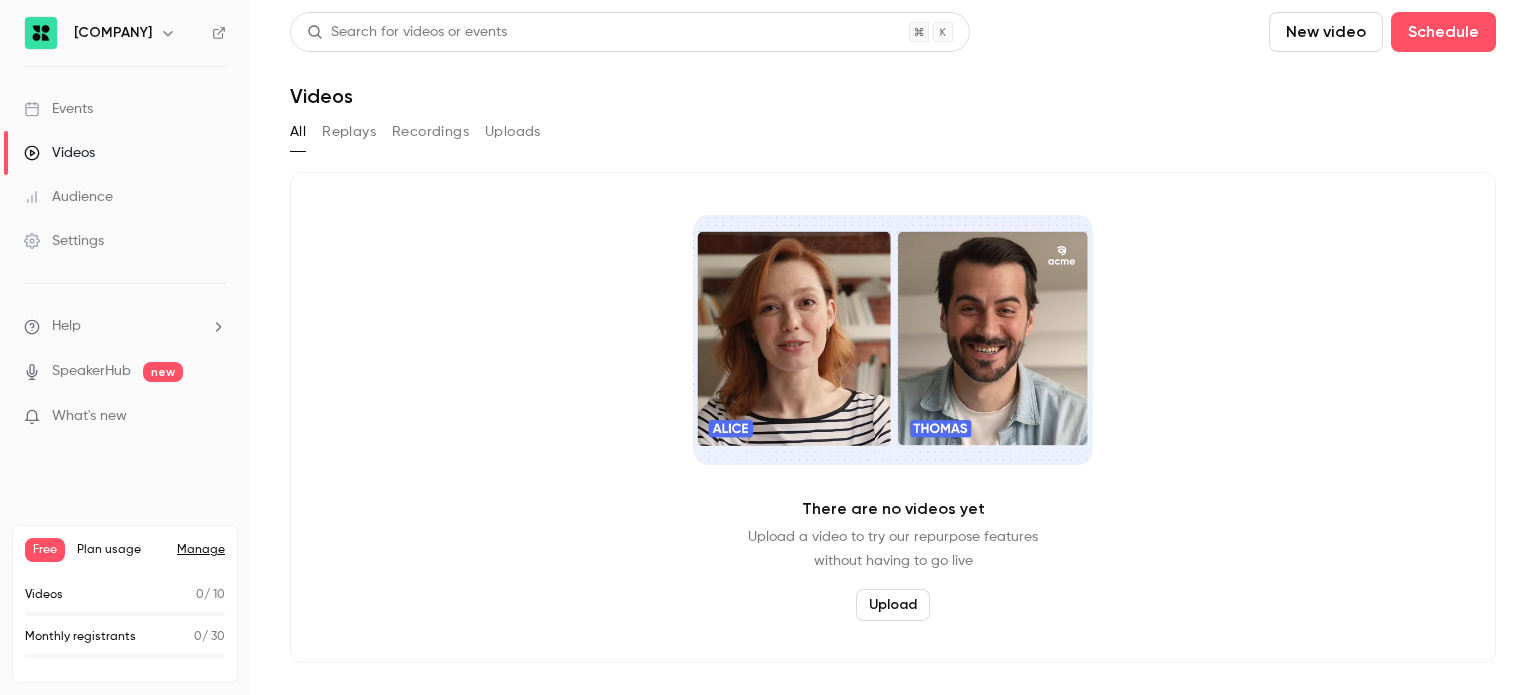 click on "Events" at bounding box center (58, 109) 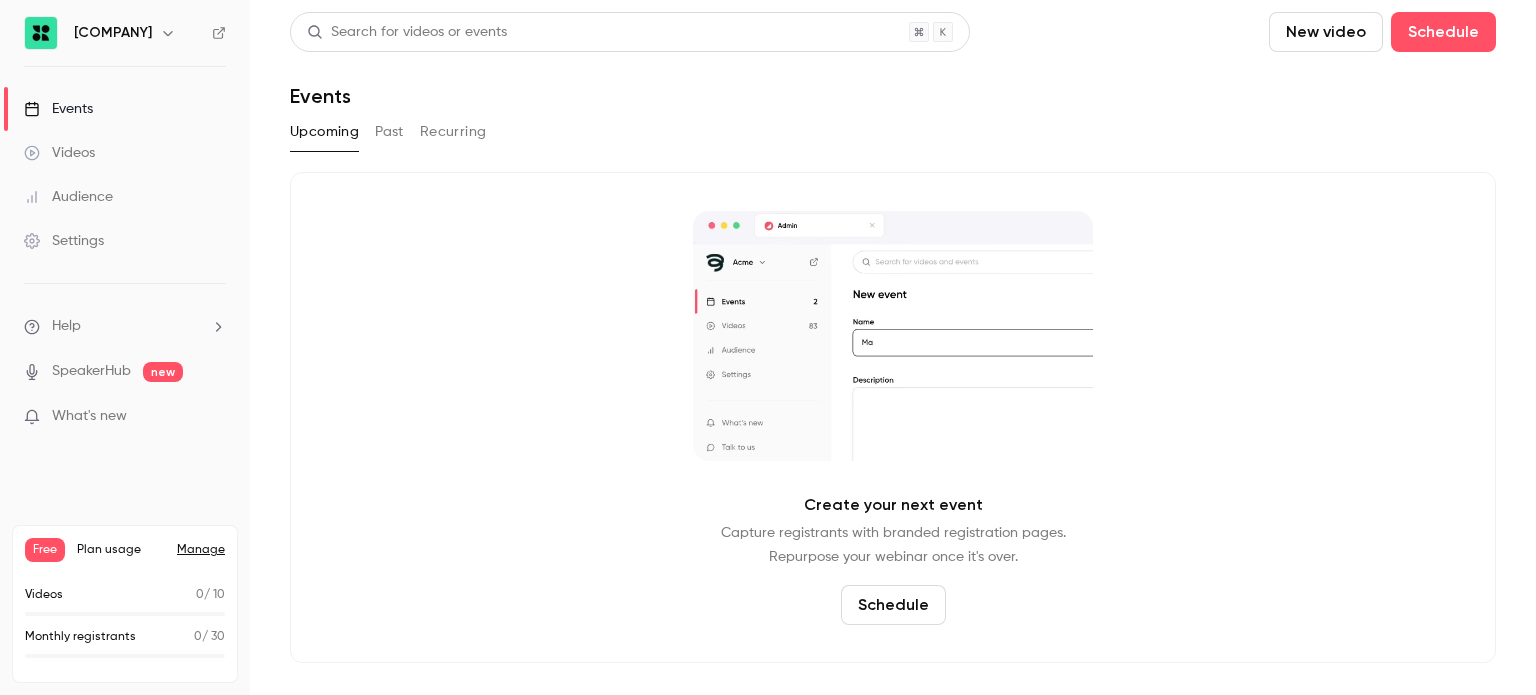 click on "Past" at bounding box center [389, 132] 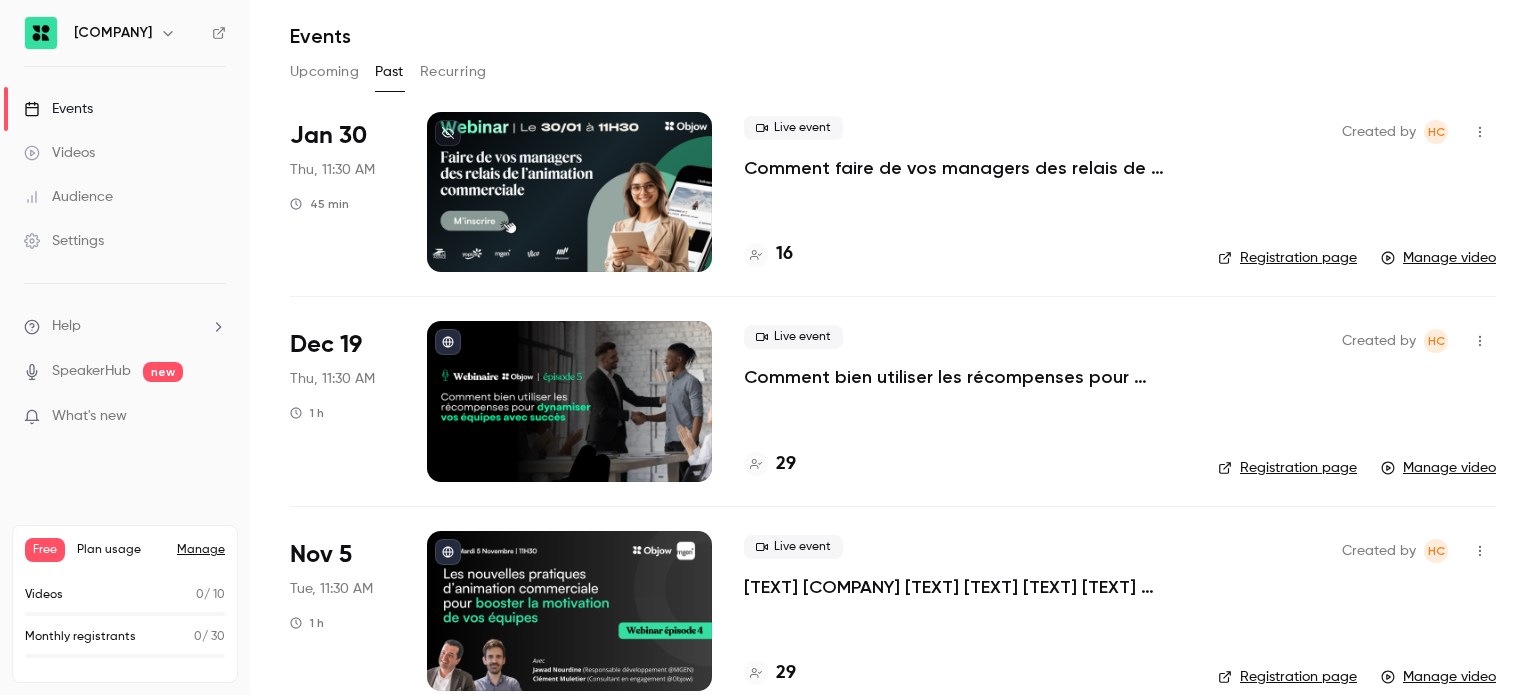 scroll, scrollTop: 91, scrollLeft: 0, axis: vertical 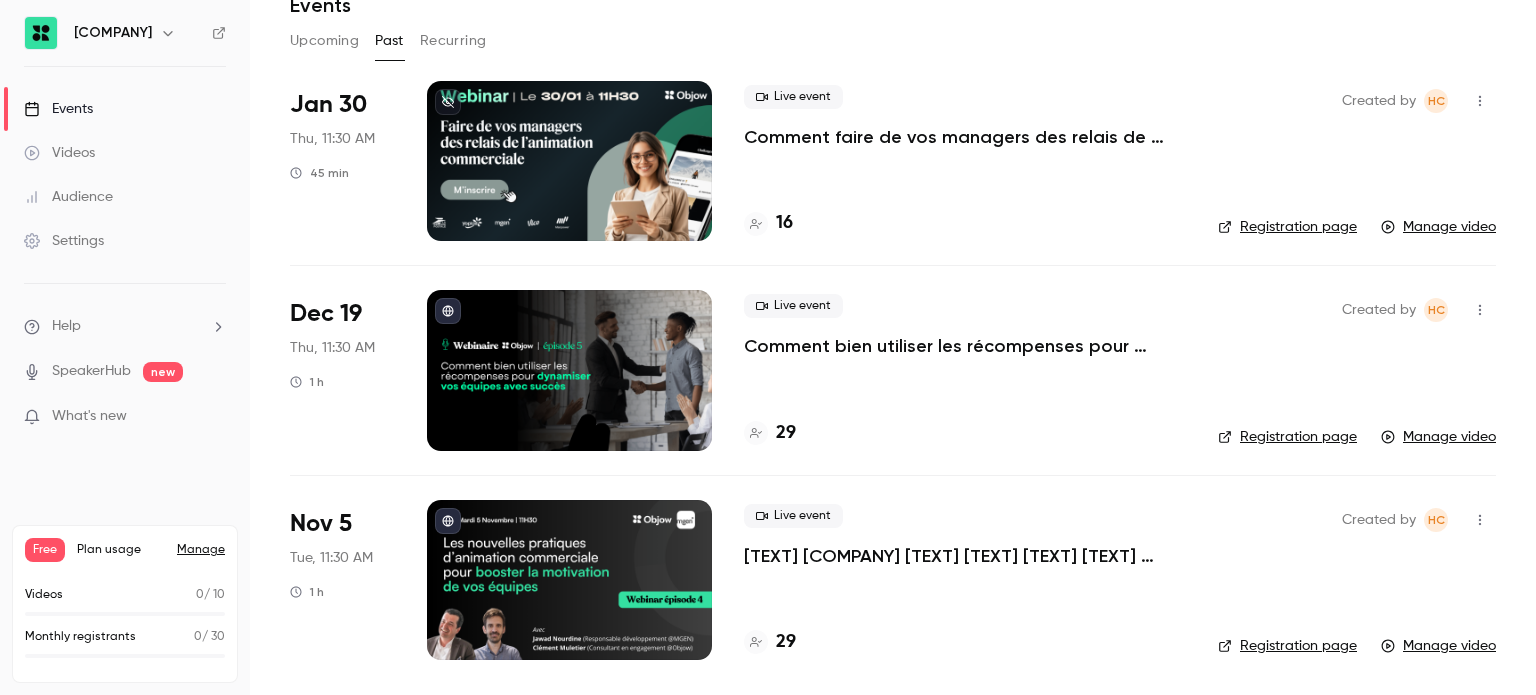 click on "Registration page" at bounding box center [1287, 646] 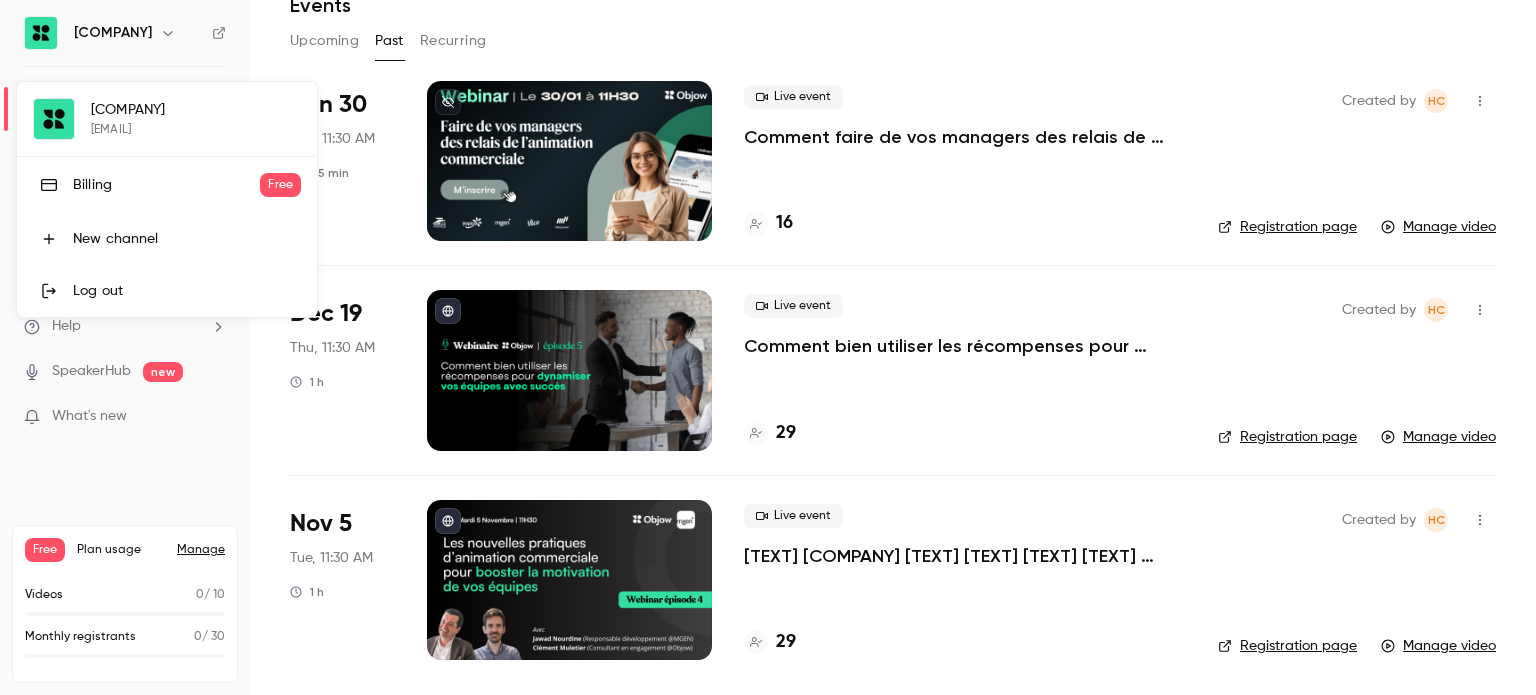 click at bounding box center (768, 347) 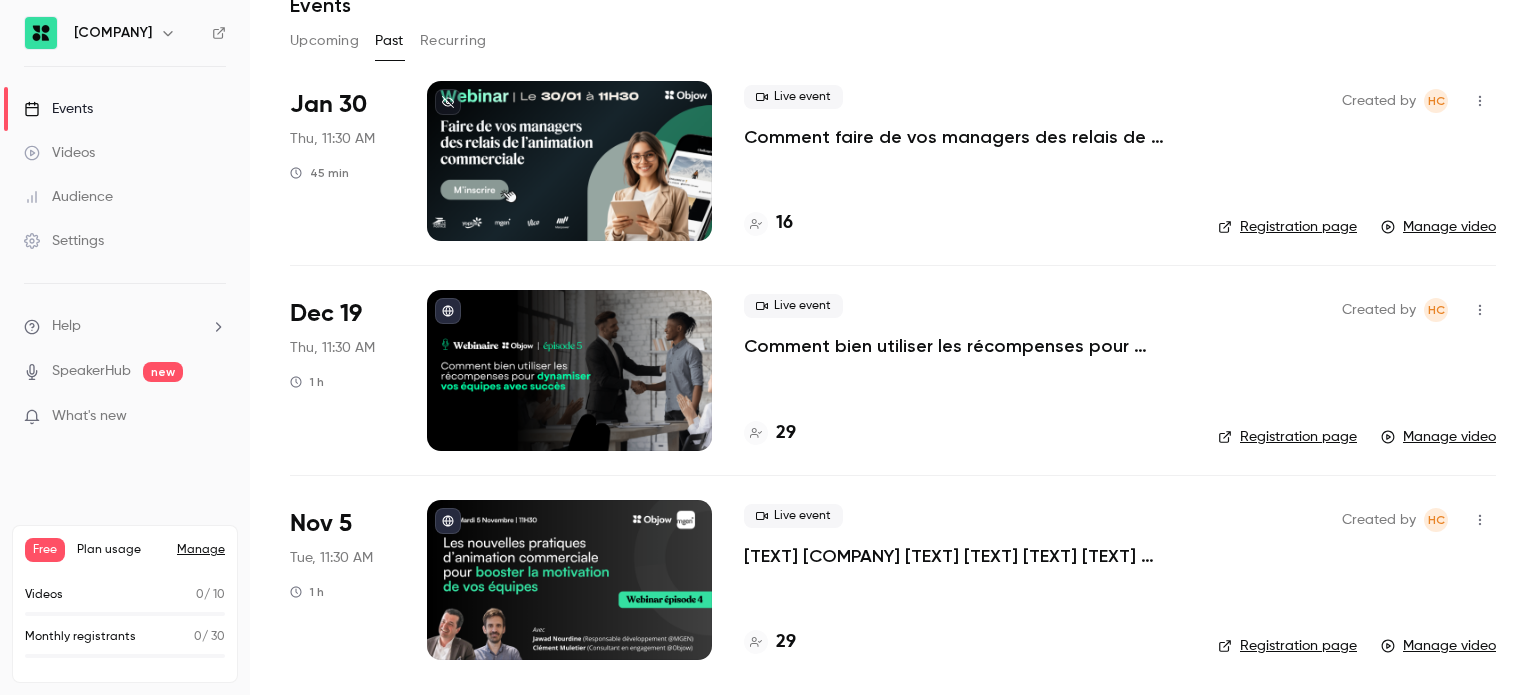 click on "Videos" at bounding box center (125, 153) 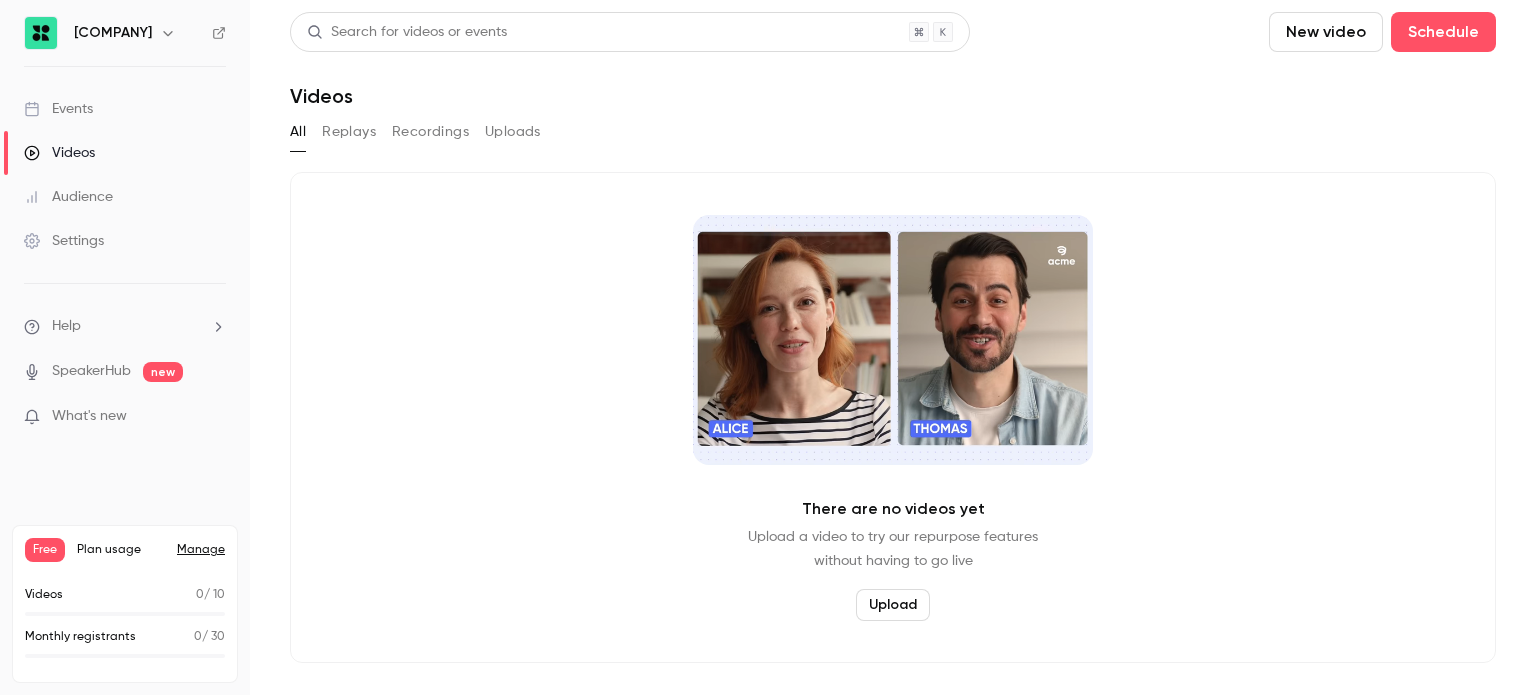 scroll, scrollTop: 0, scrollLeft: 0, axis: both 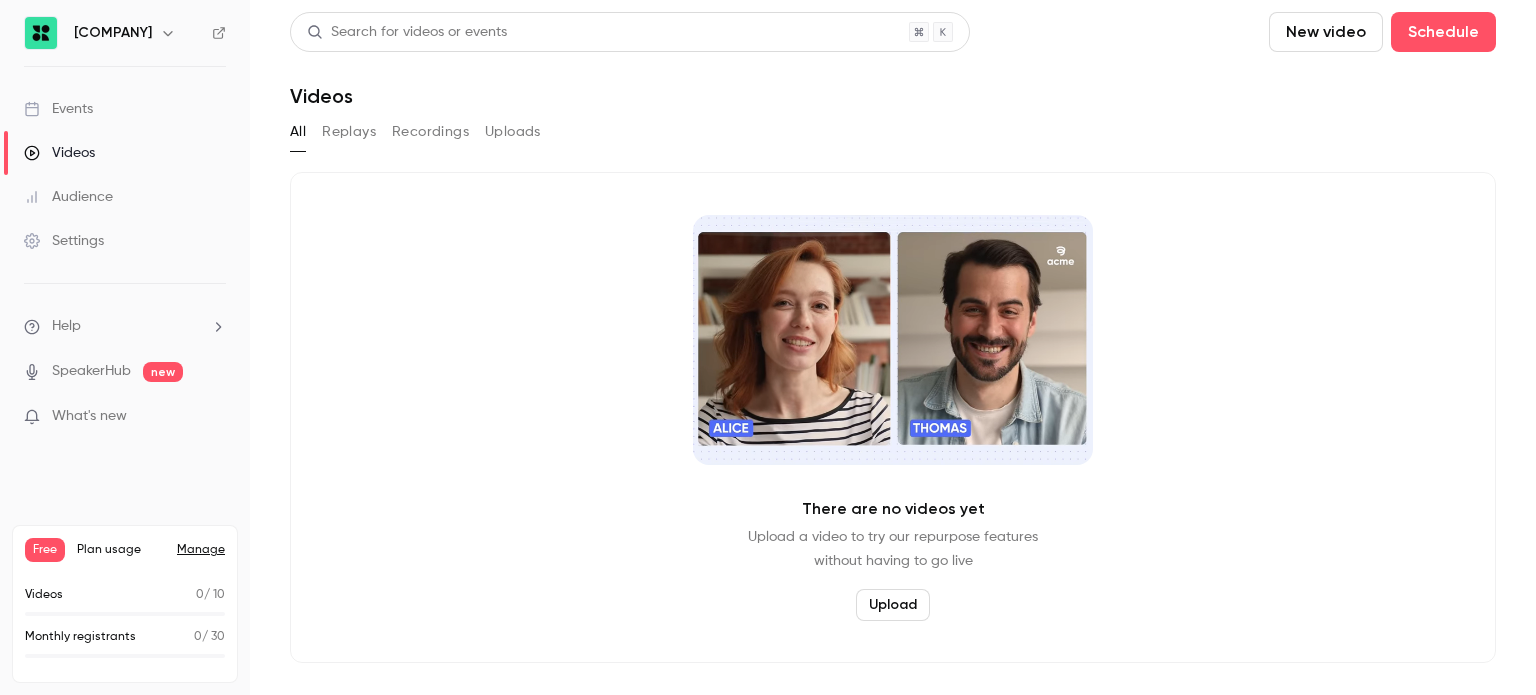click on "Audience" at bounding box center [68, 197] 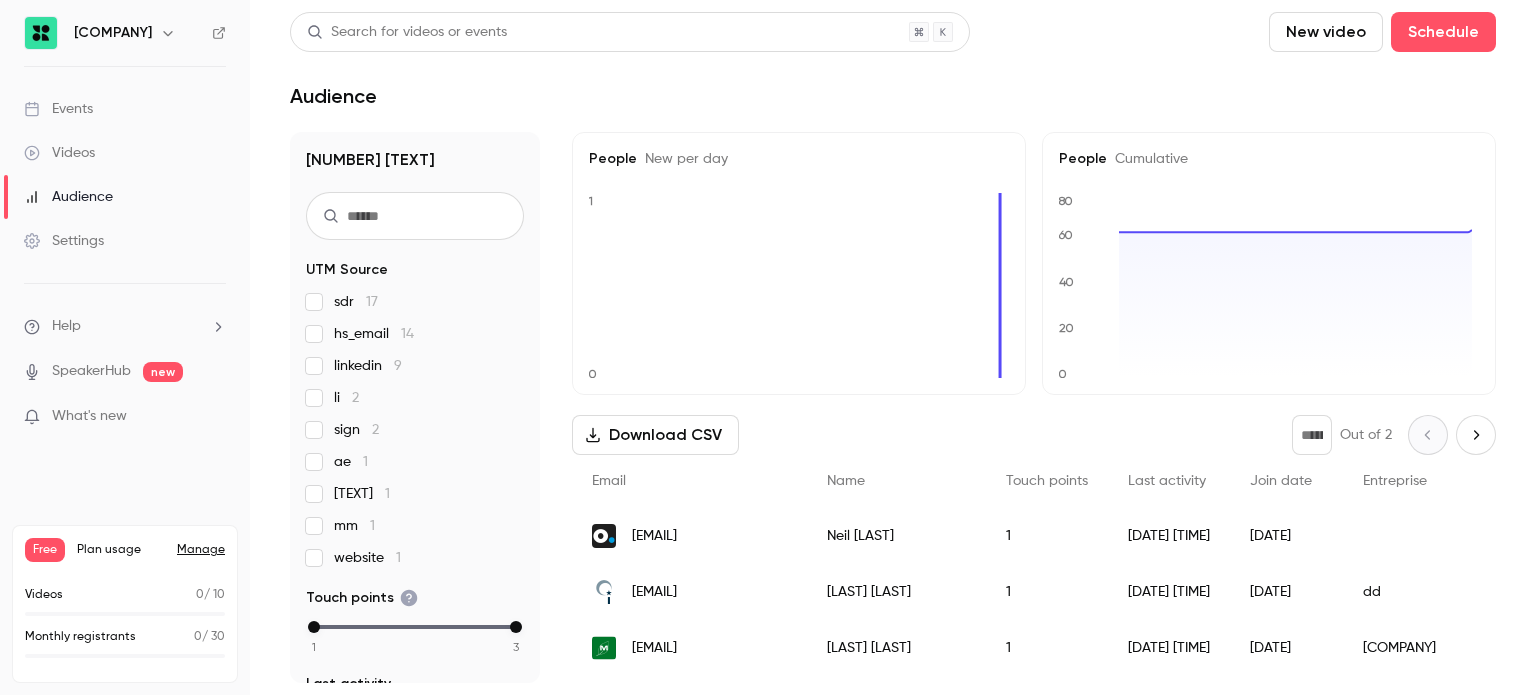 click on "What's new" at bounding box center (89, 416) 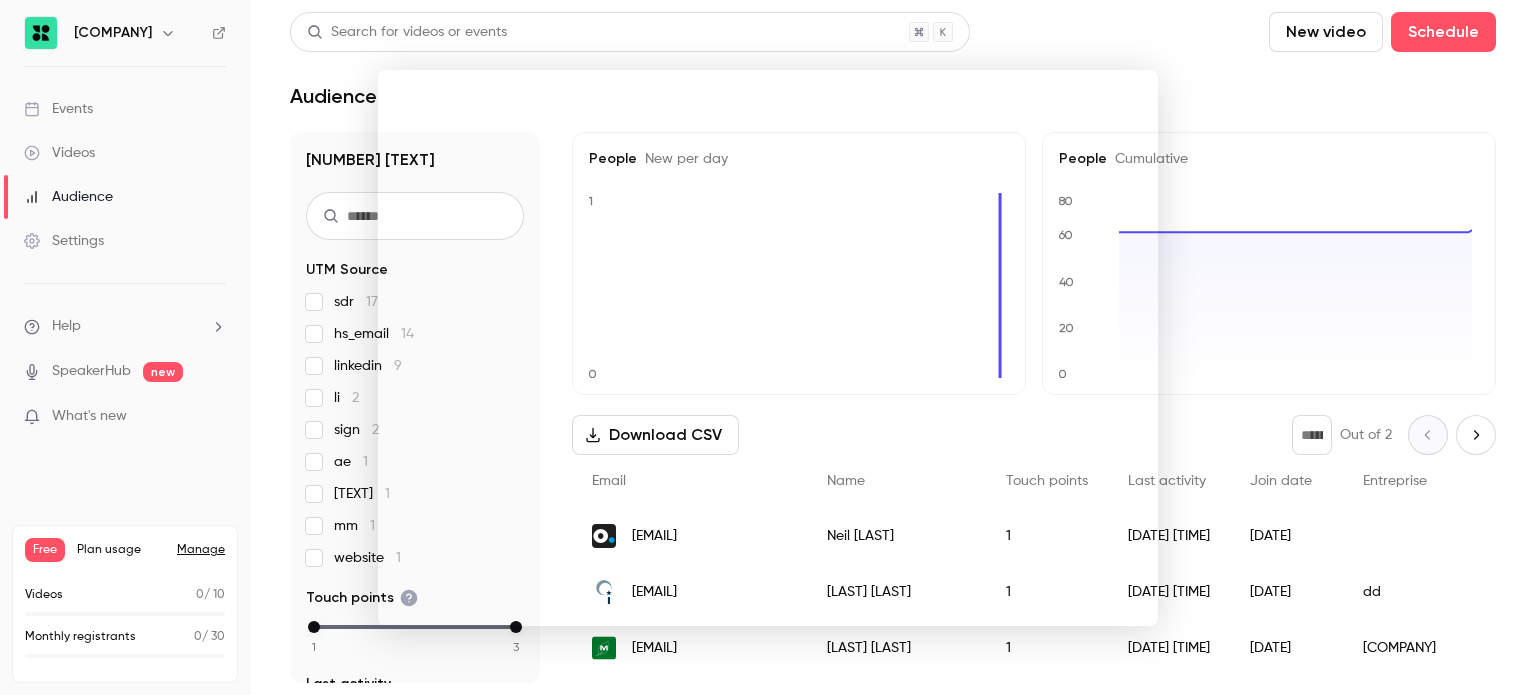 click at bounding box center (768, 347) 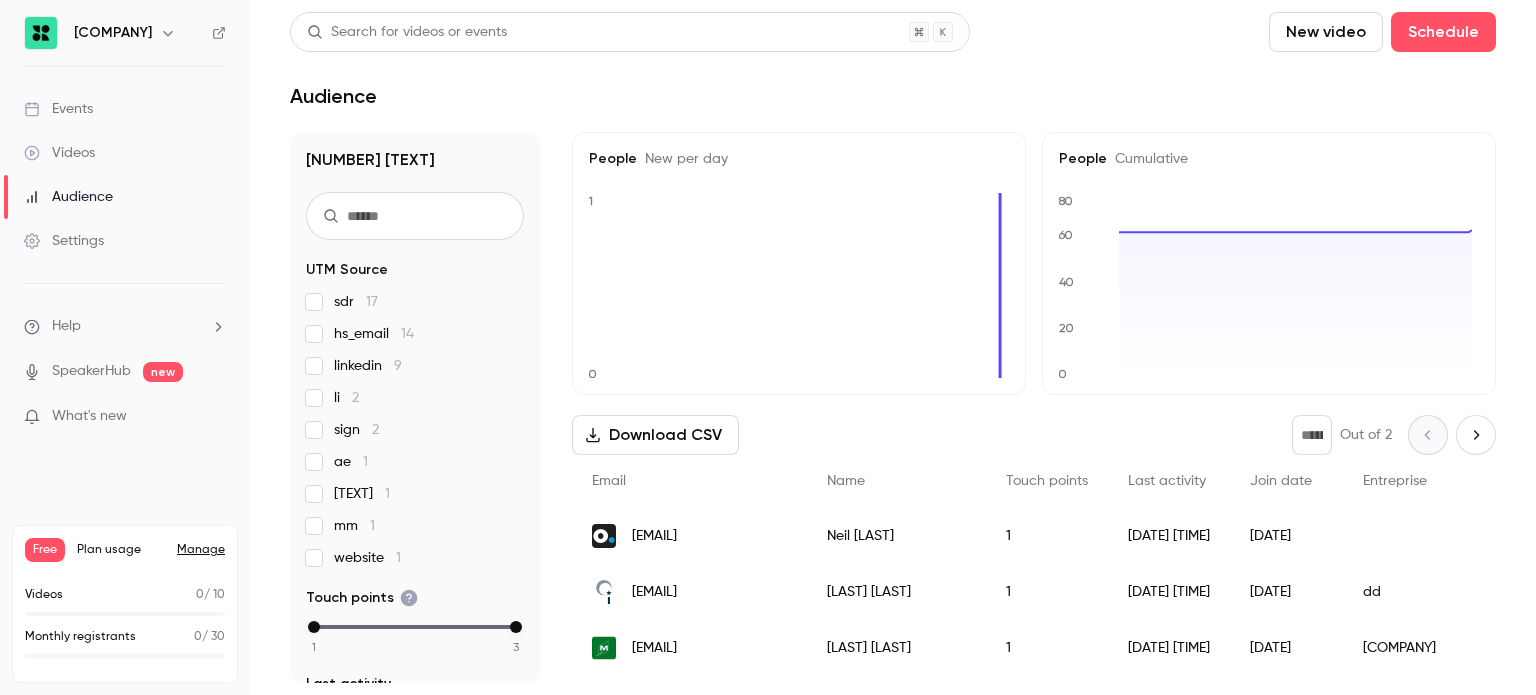 click on "Videos" at bounding box center [59, 153] 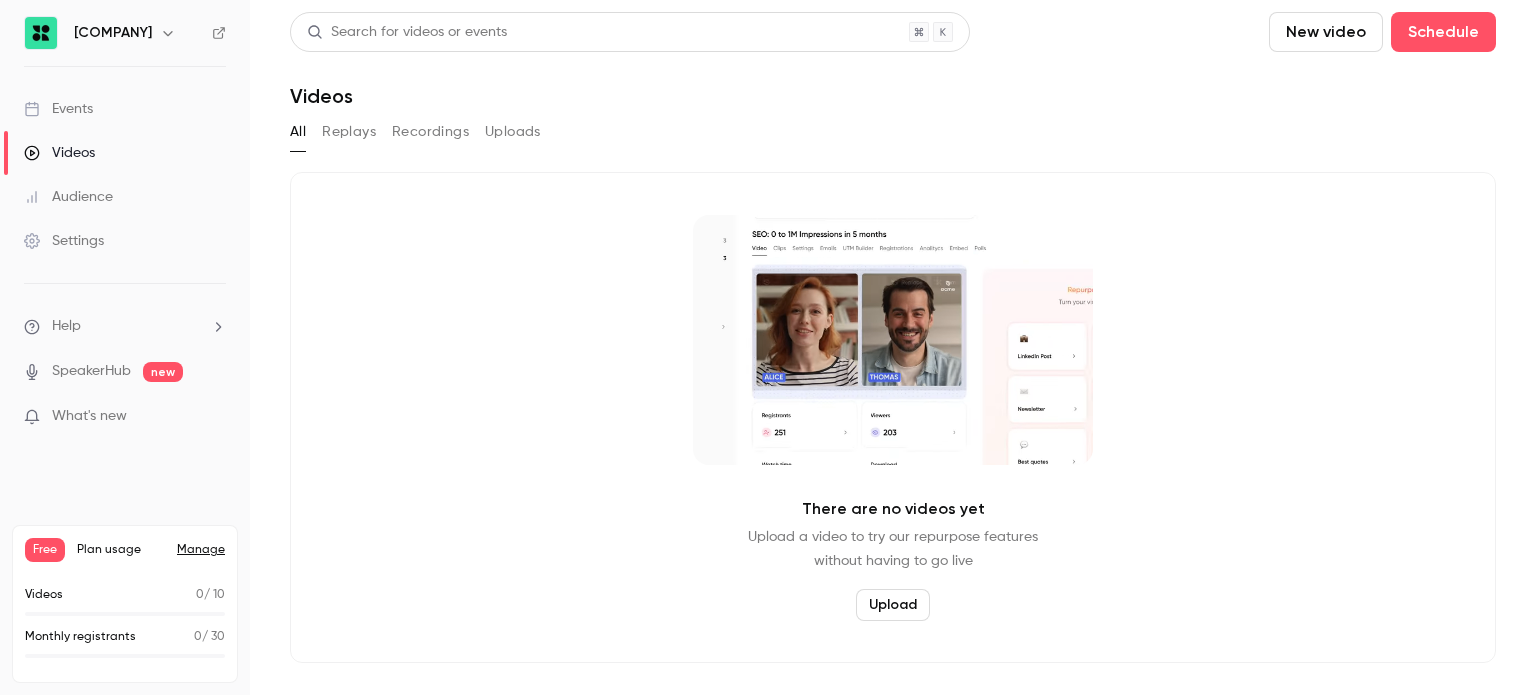 click on "Replays" at bounding box center [349, 132] 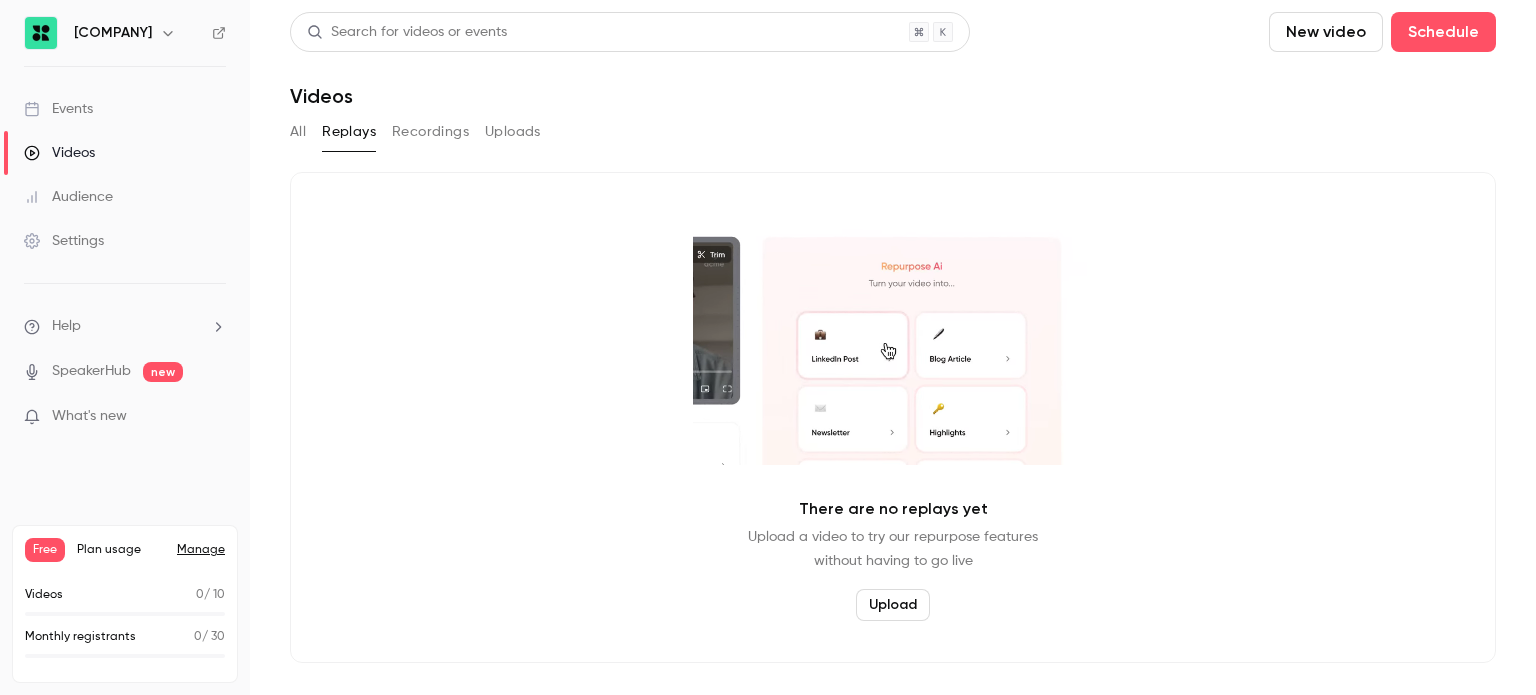 click on "Recordings" at bounding box center (430, 132) 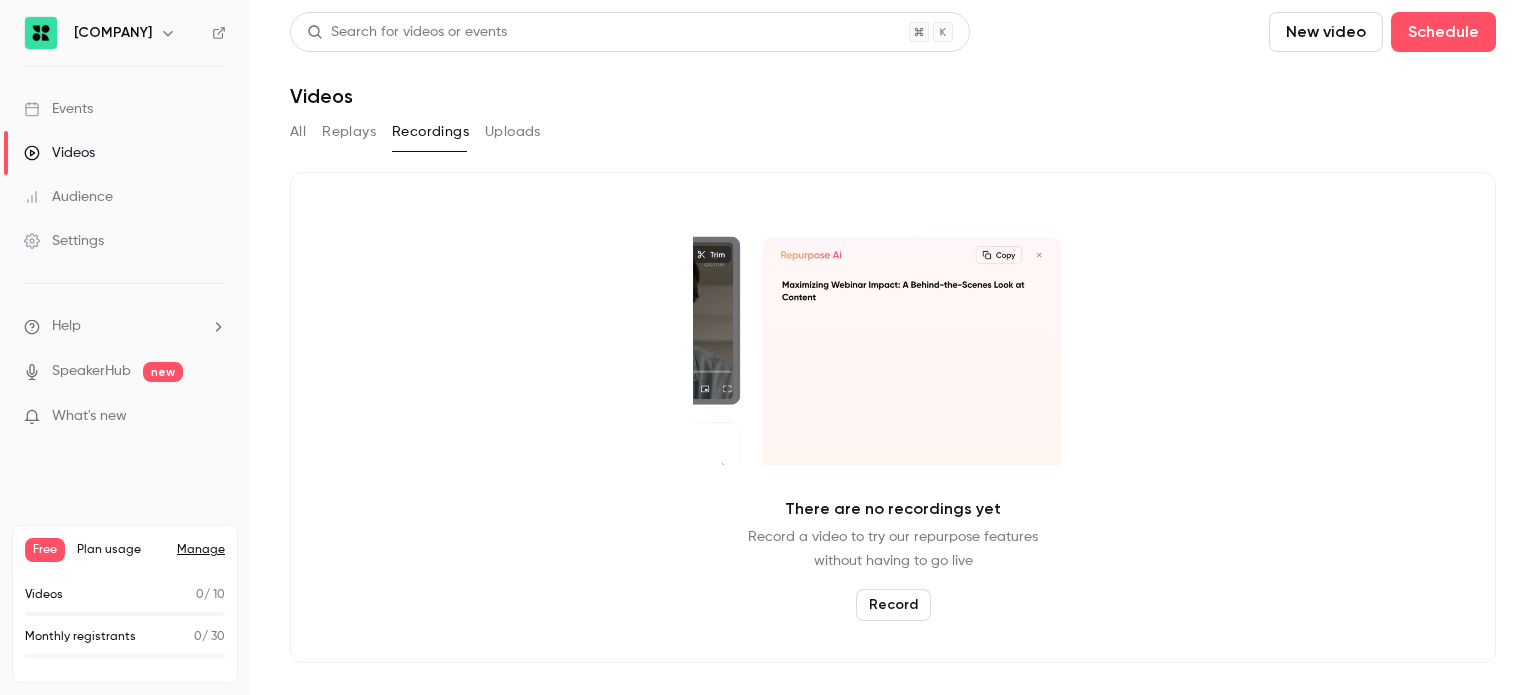 click on "Uploads" at bounding box center (513, 132) 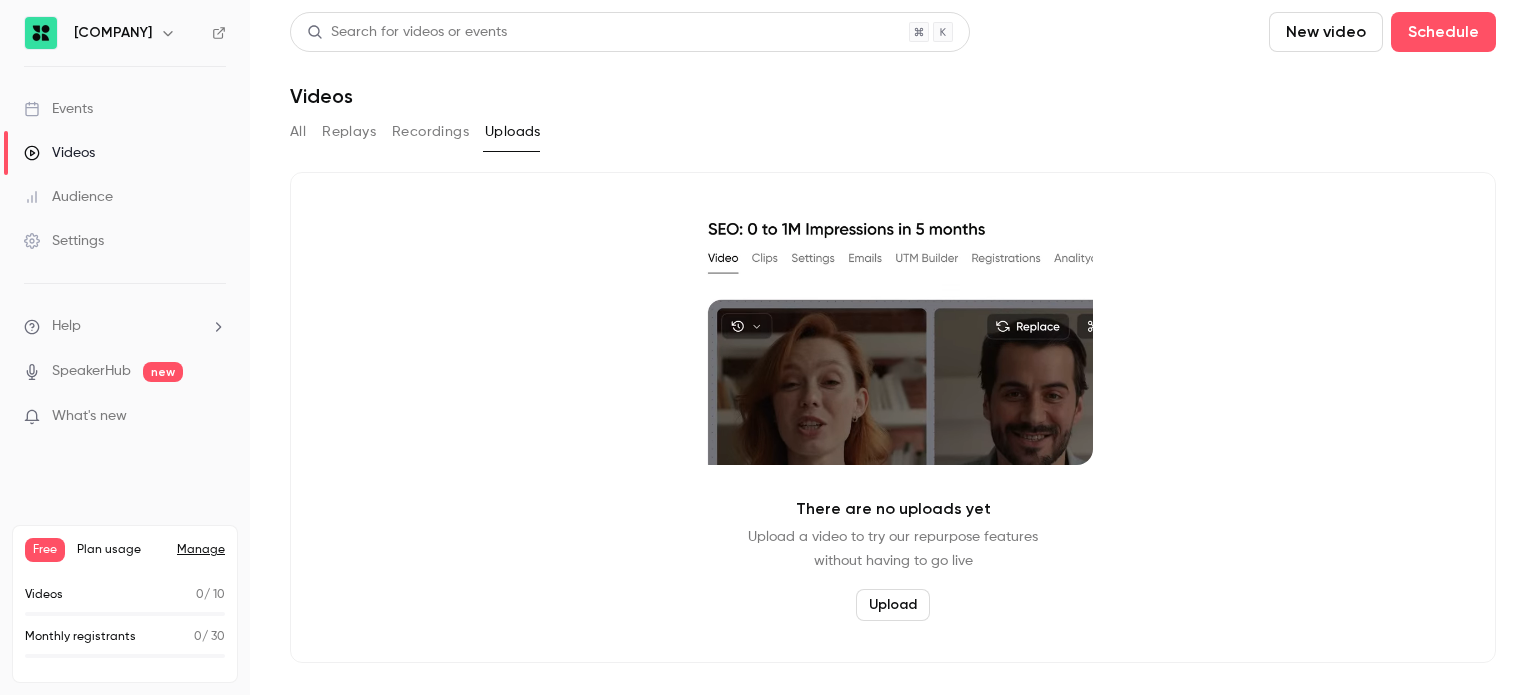 click on "Recordings" at bounding box center [430, 132] 